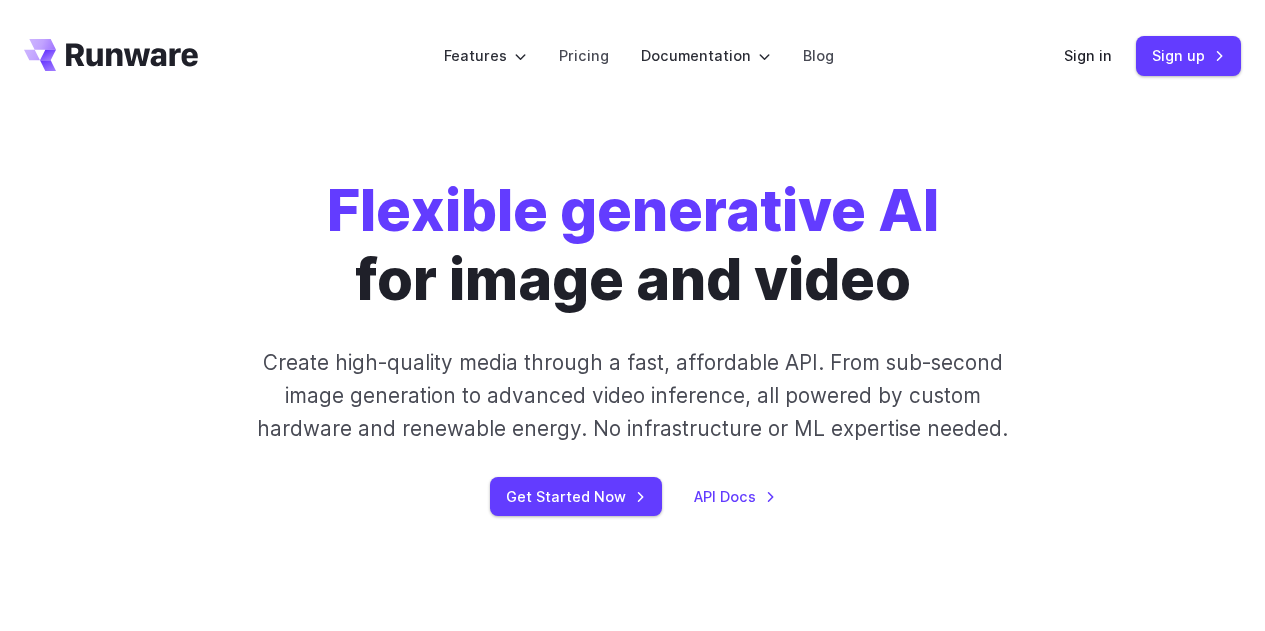 scroll, scrollTop: 0, scrollLeft: 0, axis: both 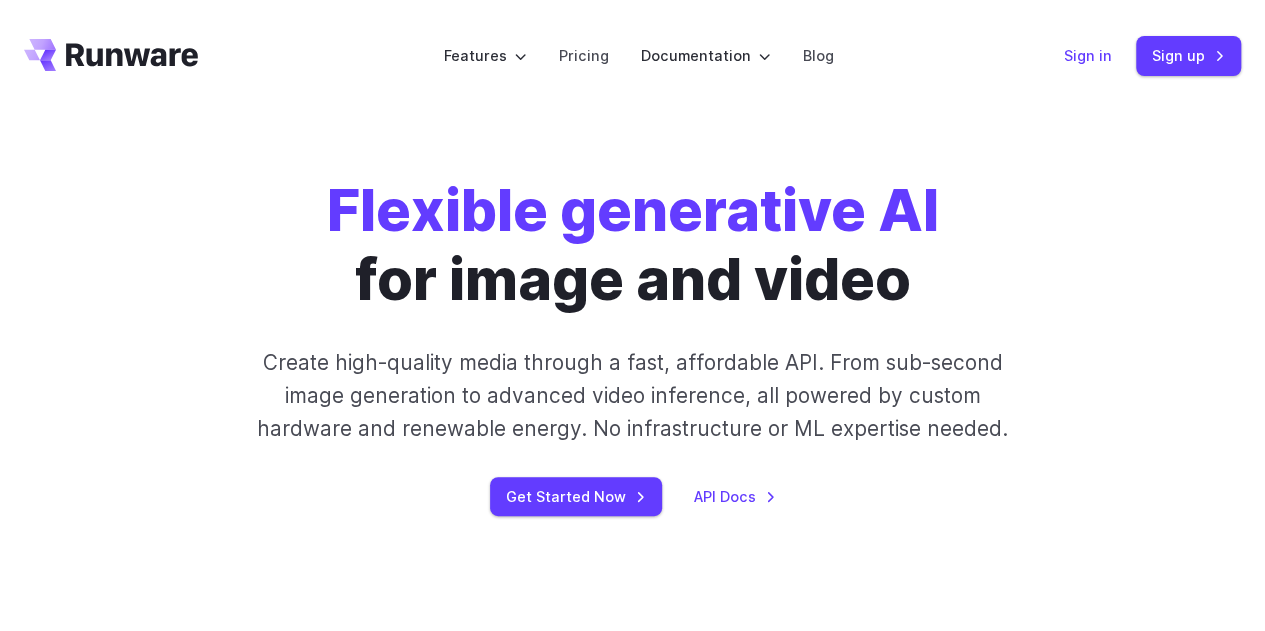 click on "Sign in" at bounding box center (1088, 55) 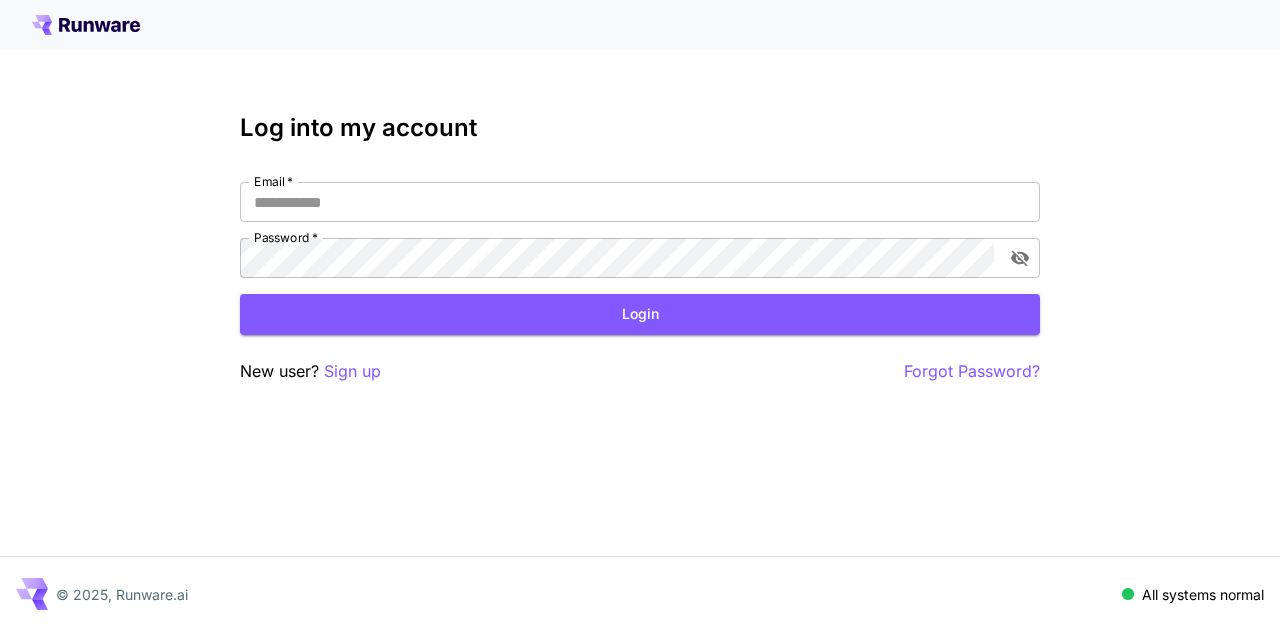 scroll, scrollTop: 0, scrollLeft: 0, axis: both 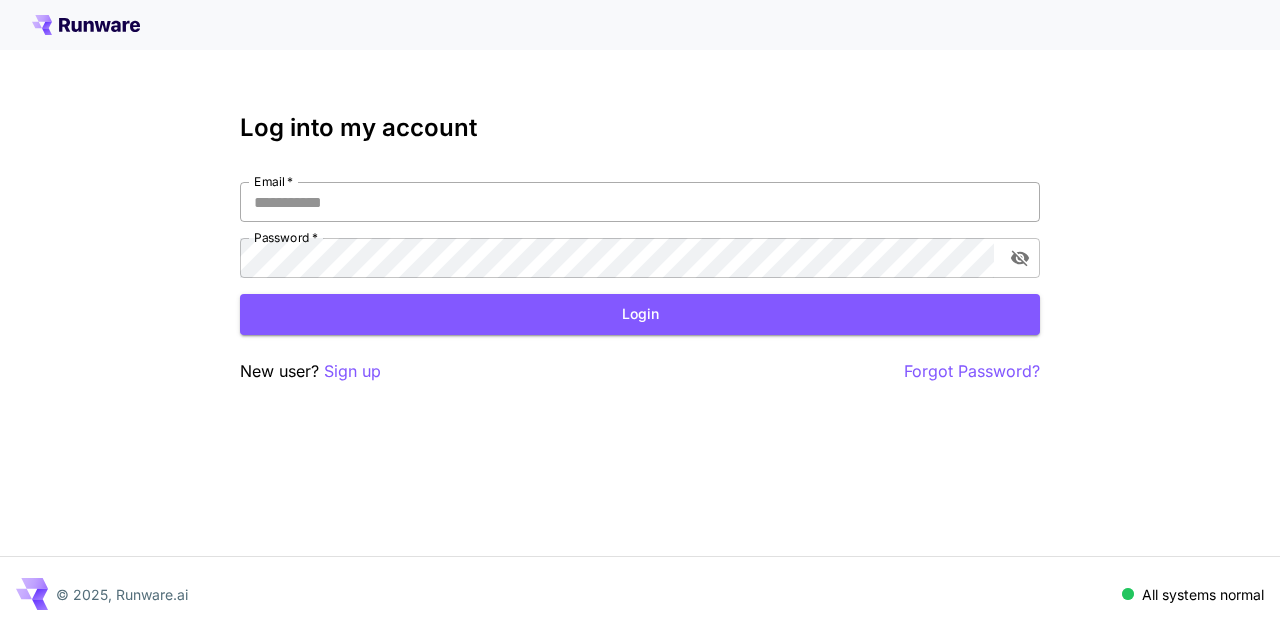 click on "Email   *" at bounding box center [640, 202] 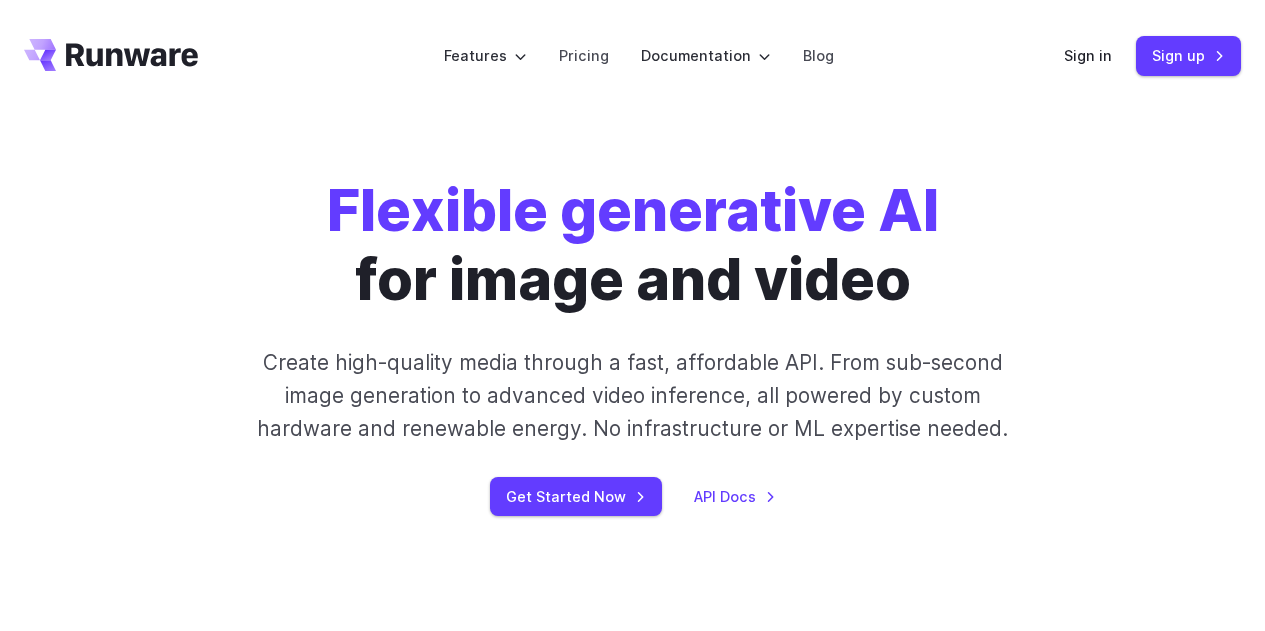 scroll, scrollTop: 0, scrollLeft: 0, axis: both 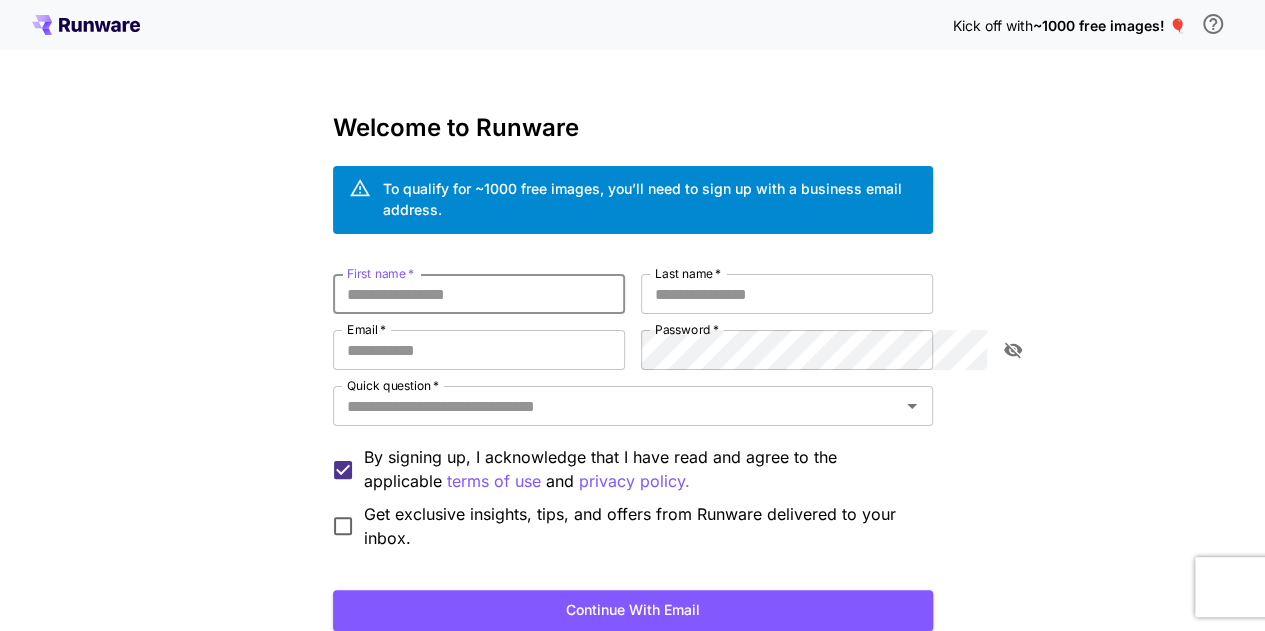 click on "First name   *" at bounding box center [479, 294] 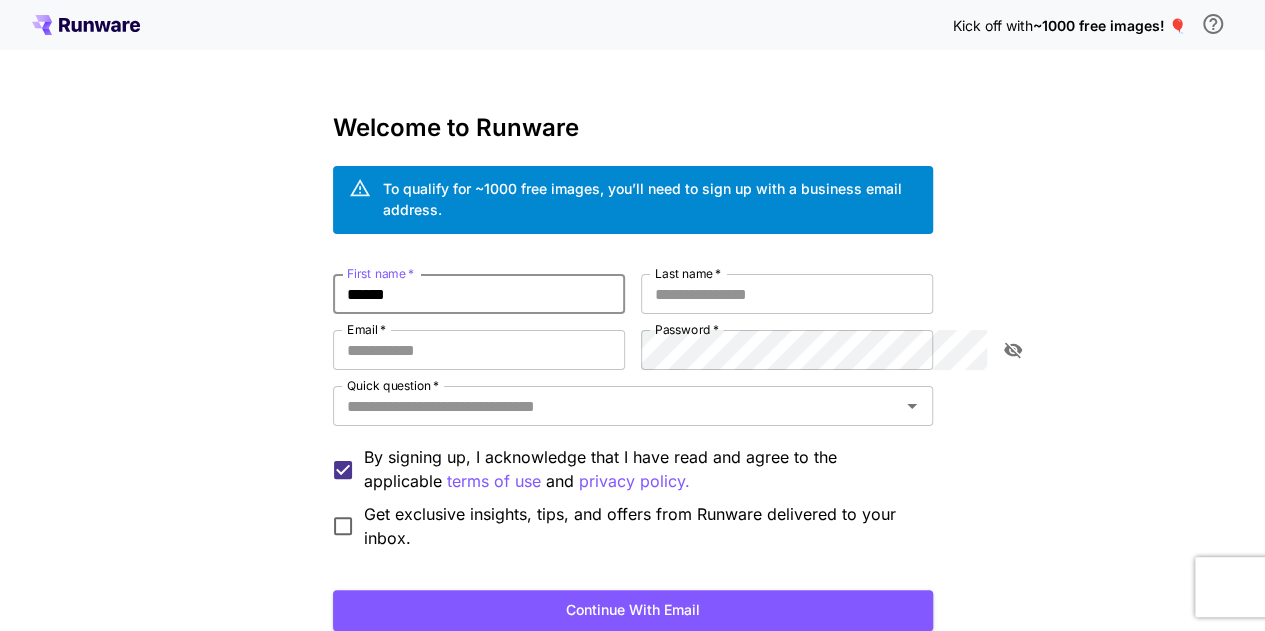 type on "******" 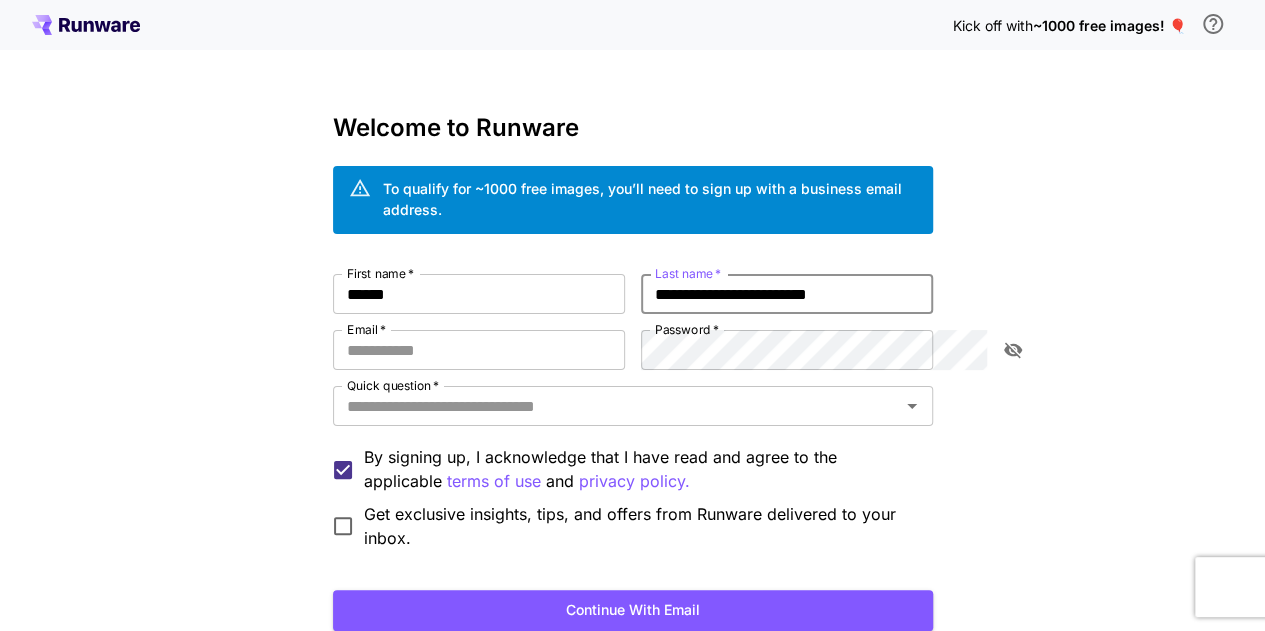 type on "*" 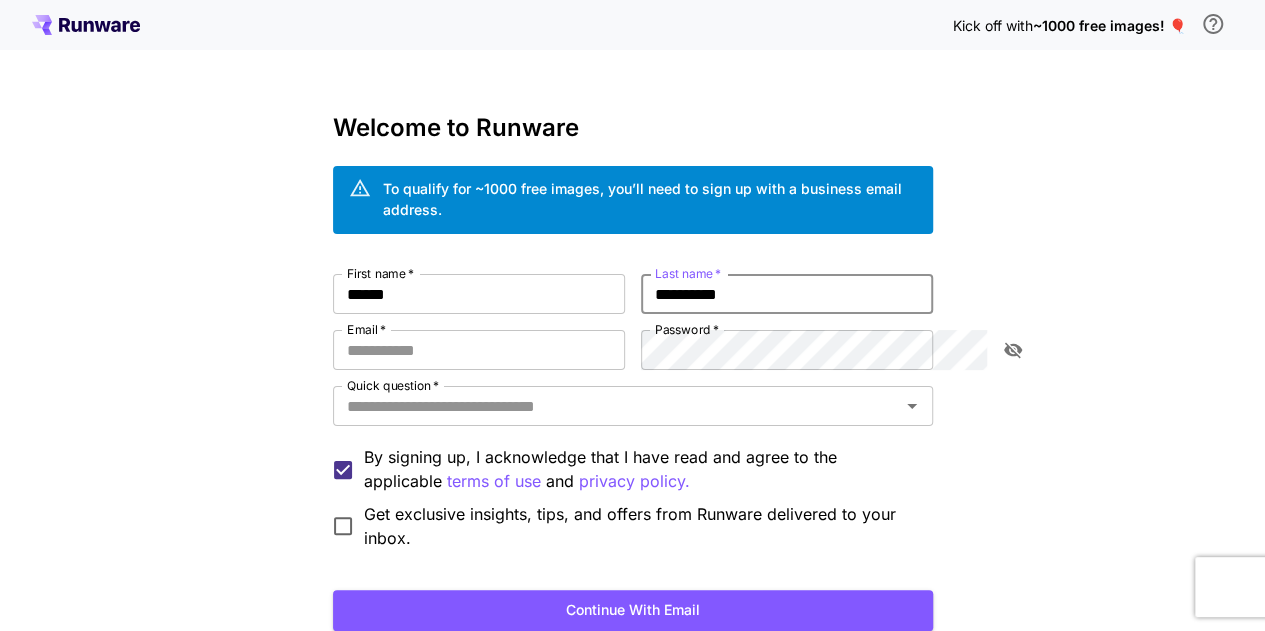 type on "**********" 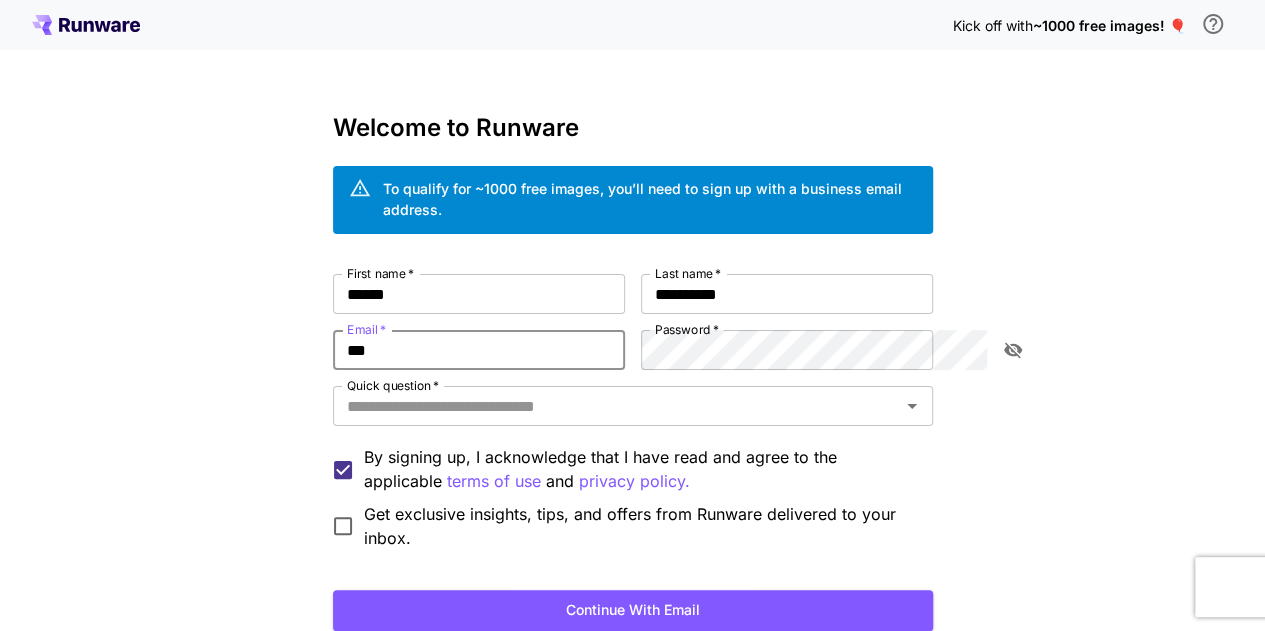 type on "**********" 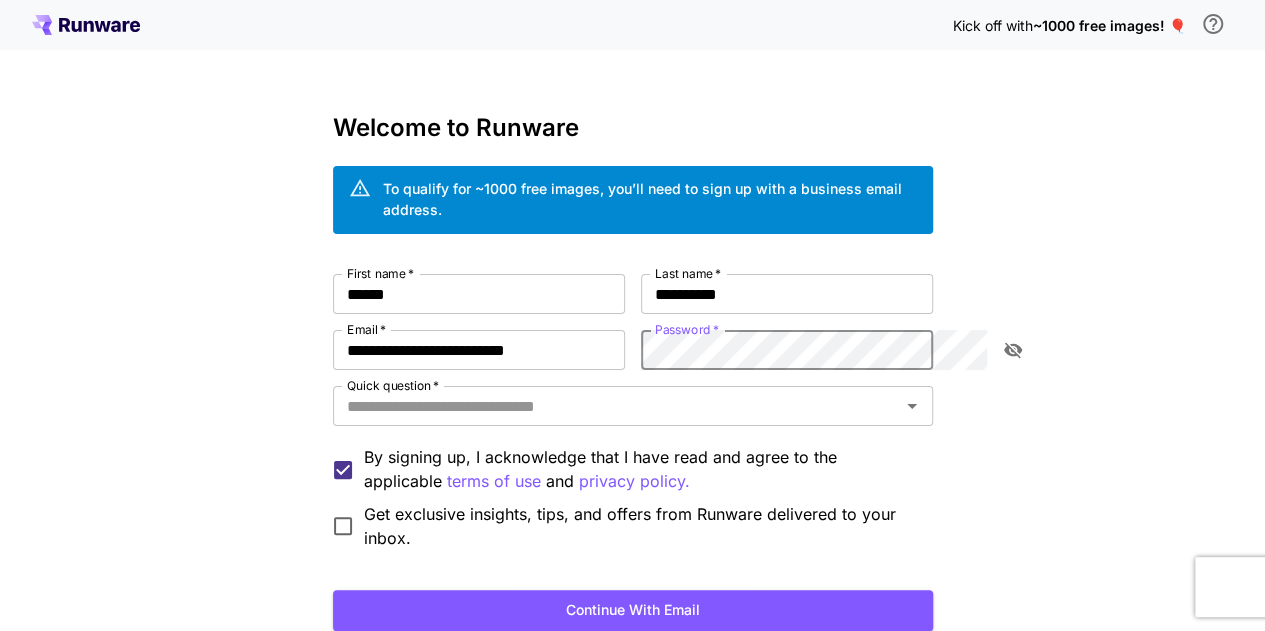 click on "Quick question   *" at bounding box center [393, 385] 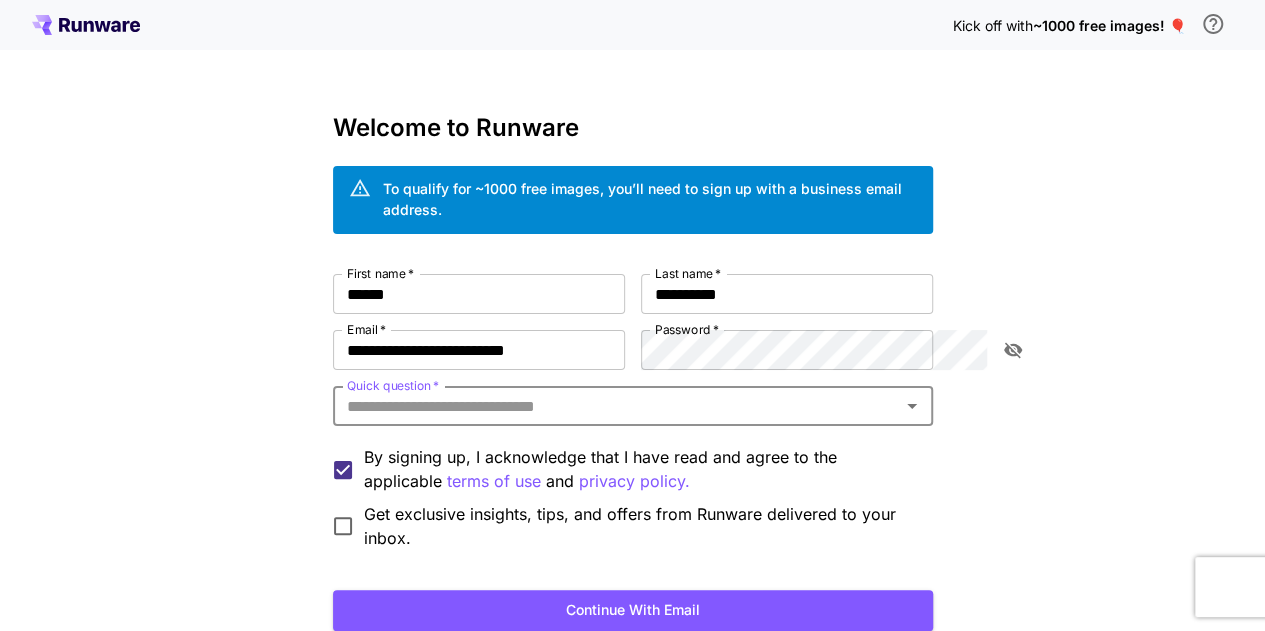 click on "Quick question   *" at bounding box center [393, 385] 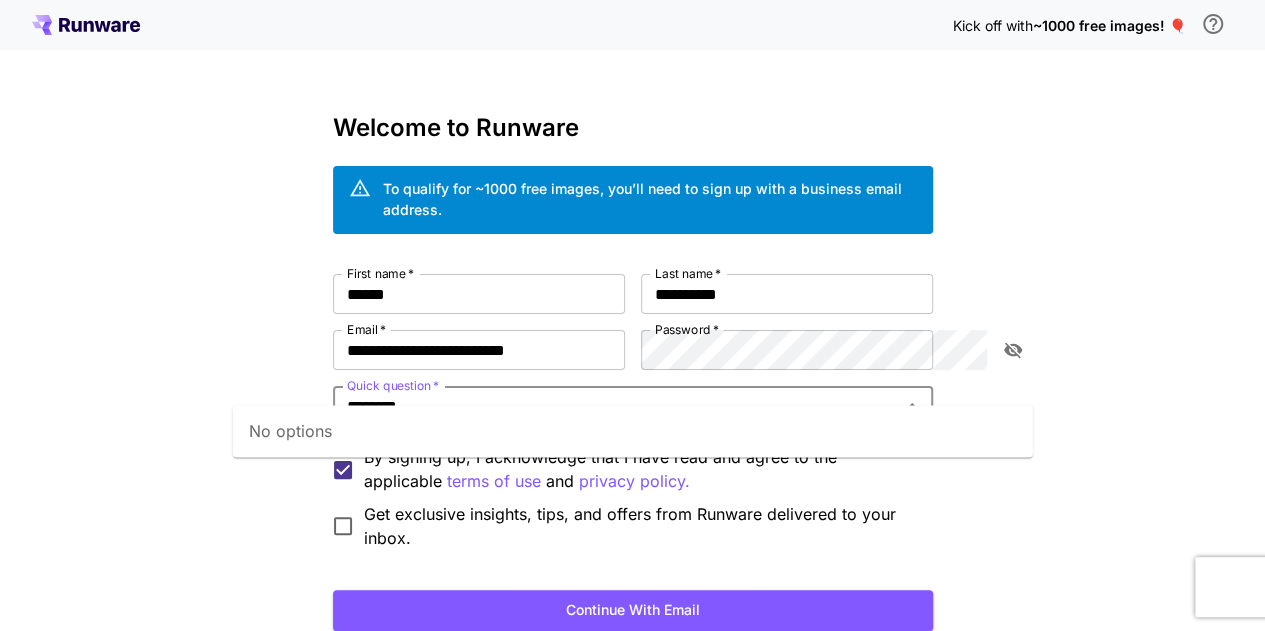 type on "********" 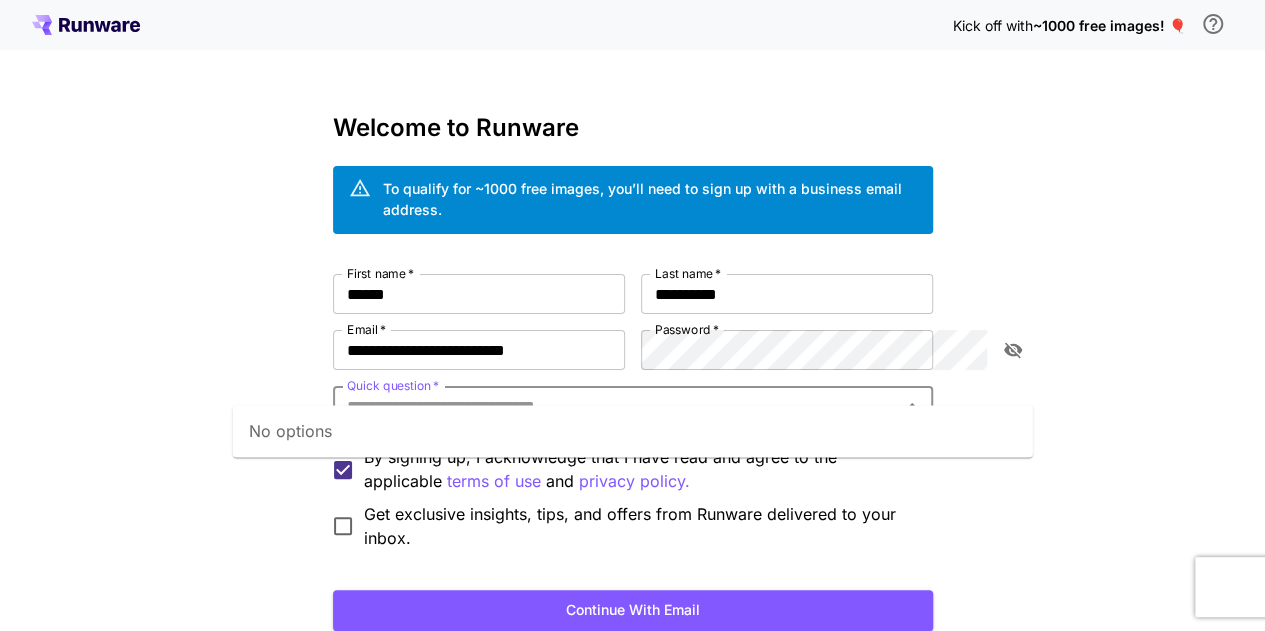 click on "**********" at bounding box center (632, 389) 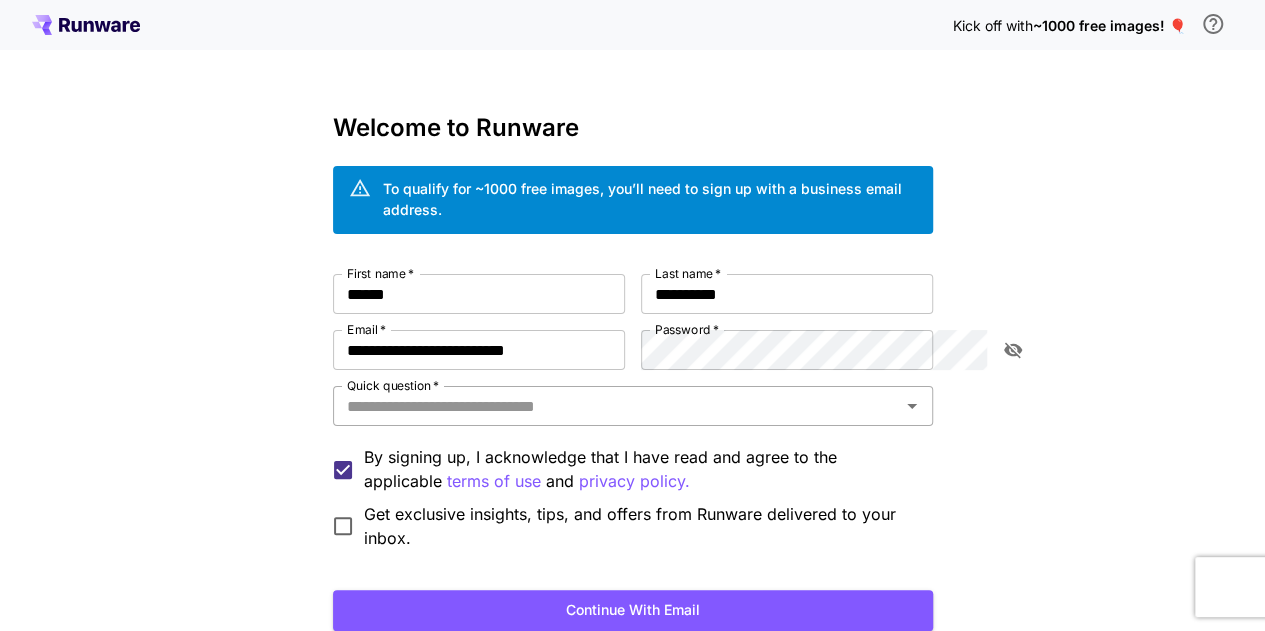 click on "Quick question   *" at bounding box center (616, 406) 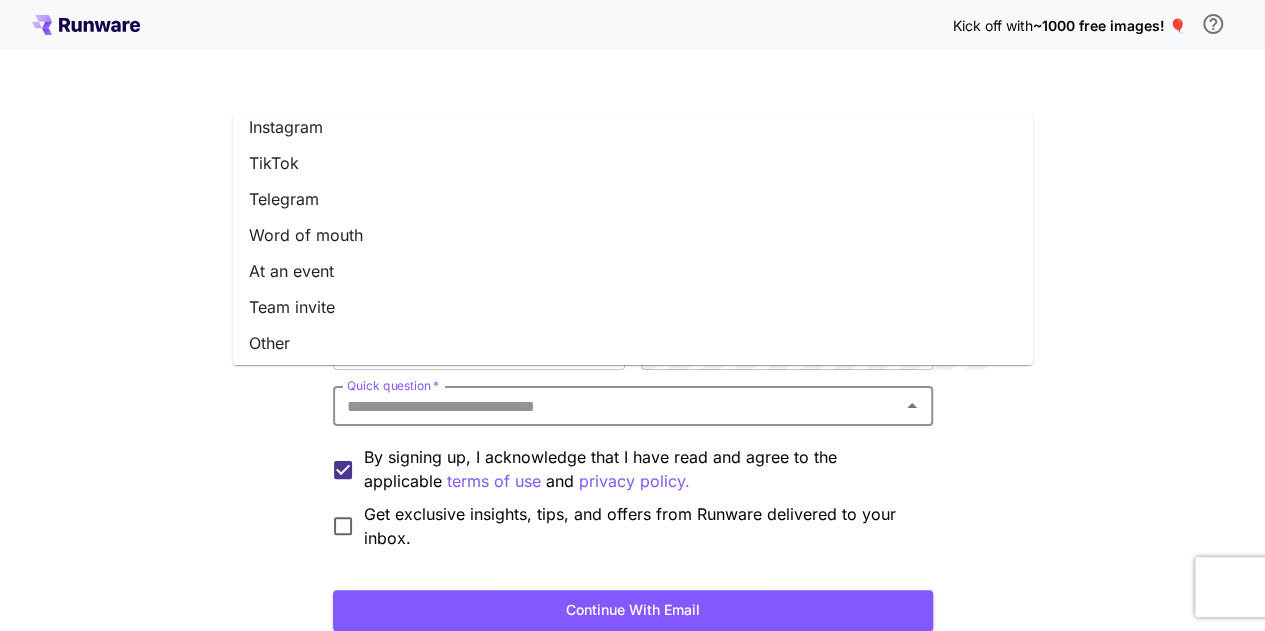 scroll, scrollTop: 303, scrollLeft: 0, axis: vertical 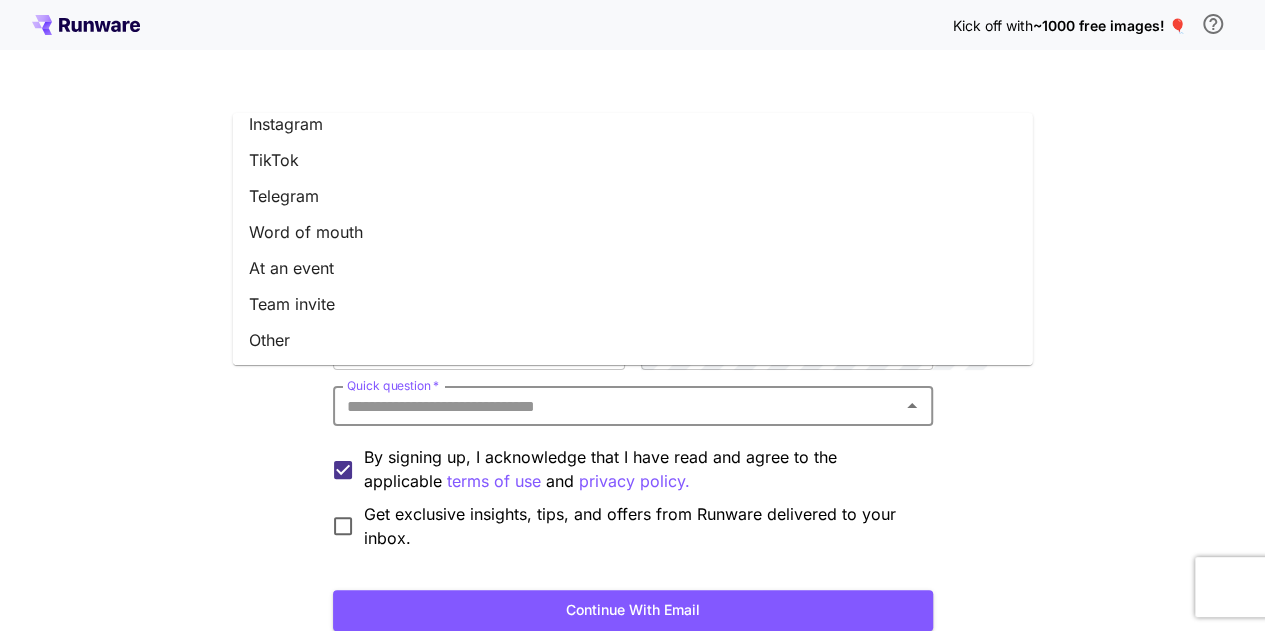 click on "Word of mouth" at bounding box center (633, 232) 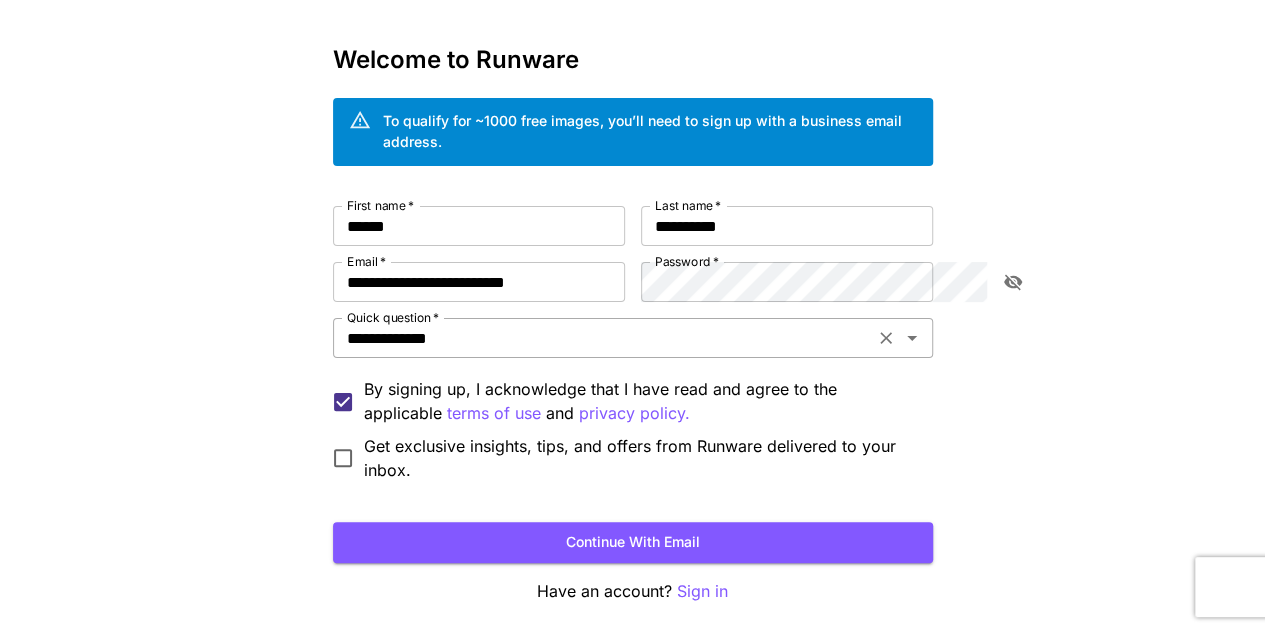 scroll, scrollTop: 100, scrollLeft: 0, axis: vertical 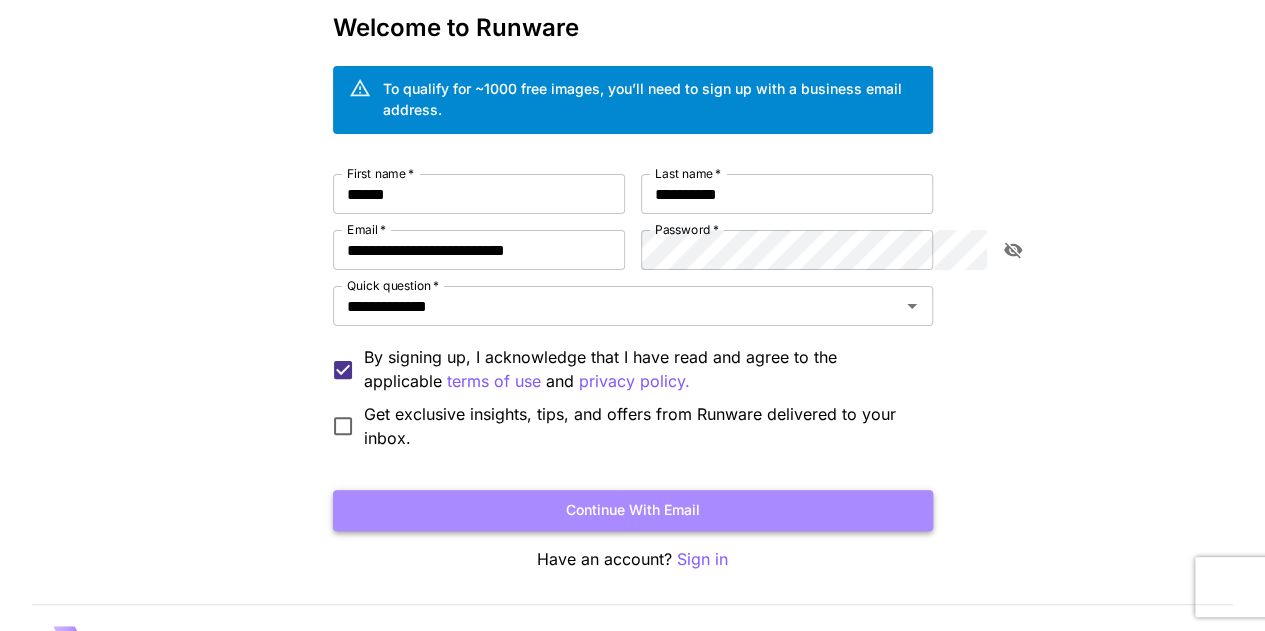click on "Continue with email" at bounding box center (633, 510) 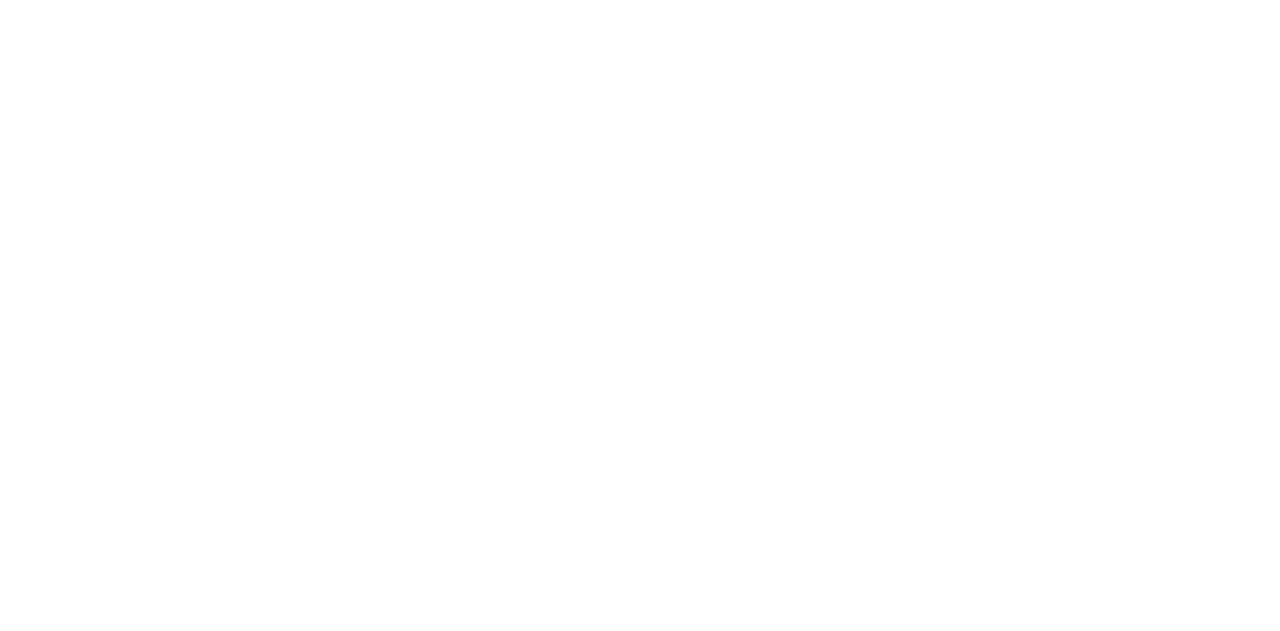 scroll, scrollTop: 0, scrollLeft: 0, axis: both 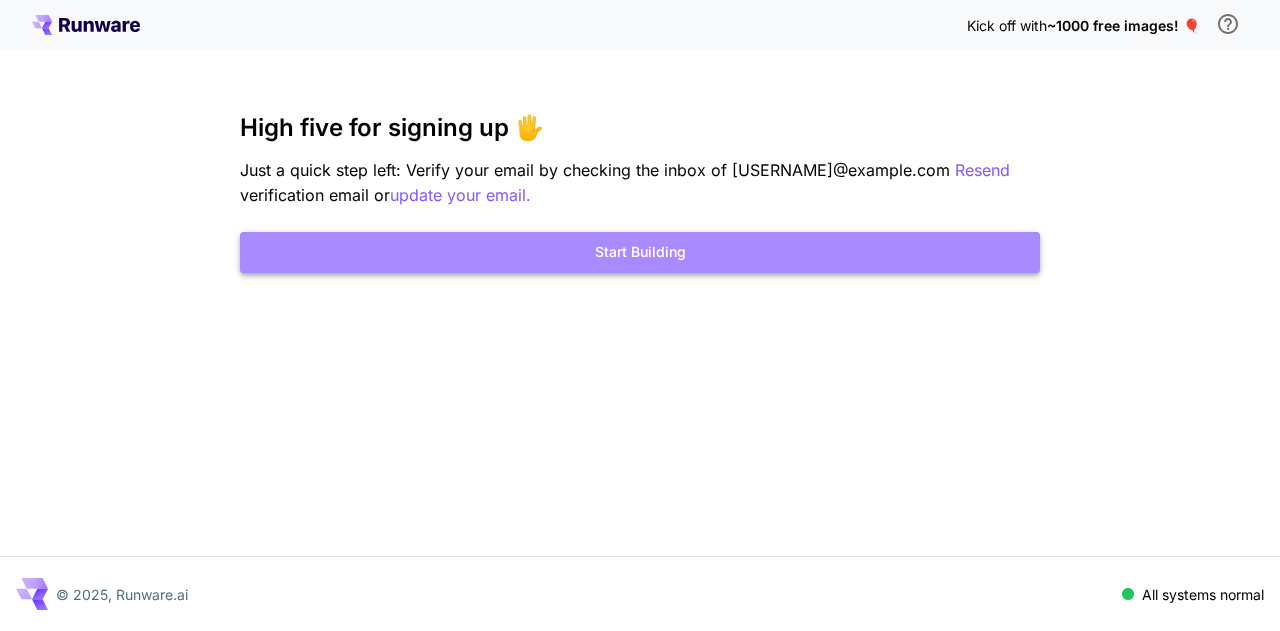 click on "Start Building" at bounding box center [640, 252] 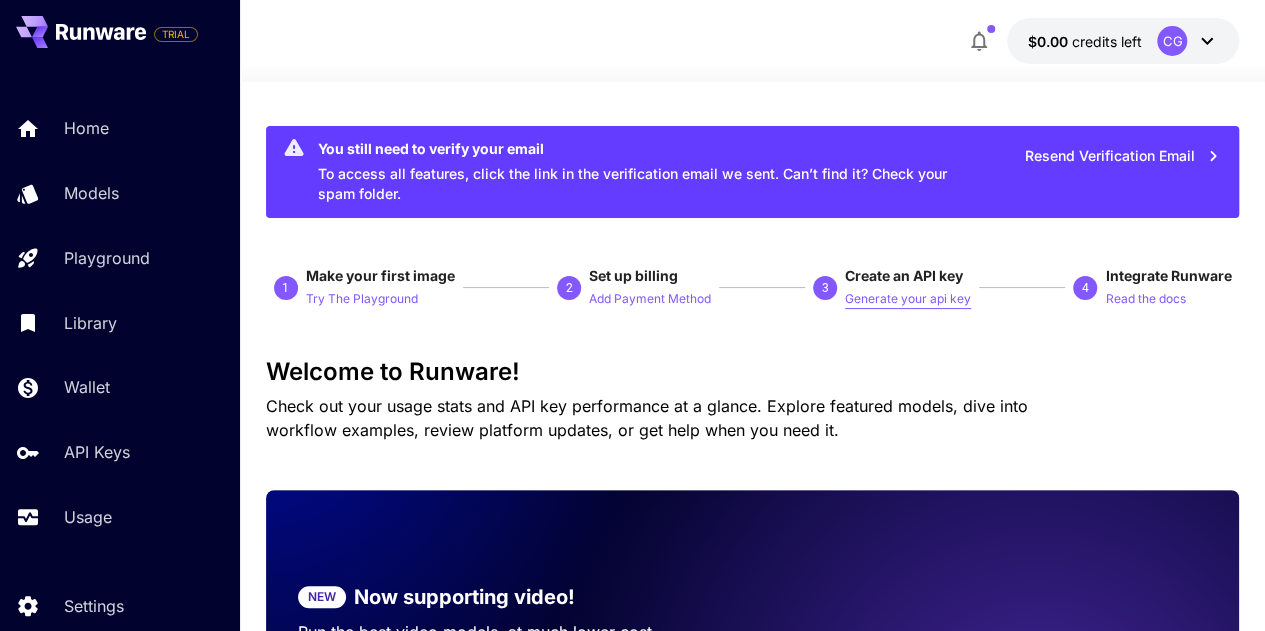 click on "Generate your api key" at bounding box center (908, 299) 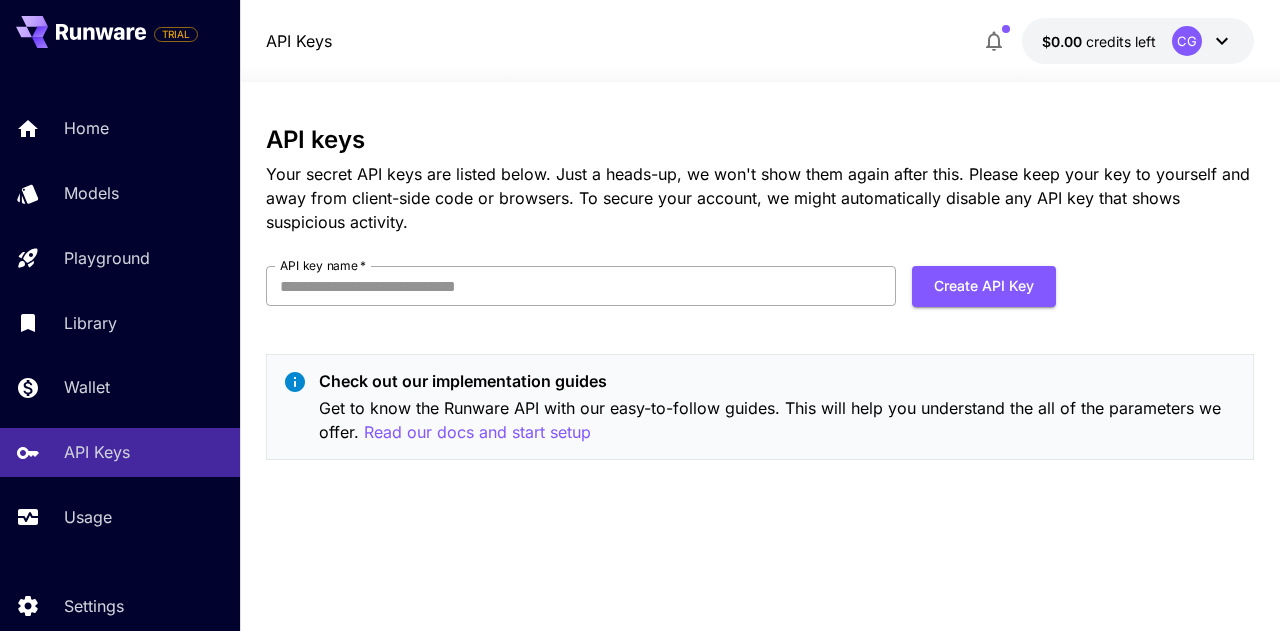 click on "API key name   *" at bounding box center (581, 286) 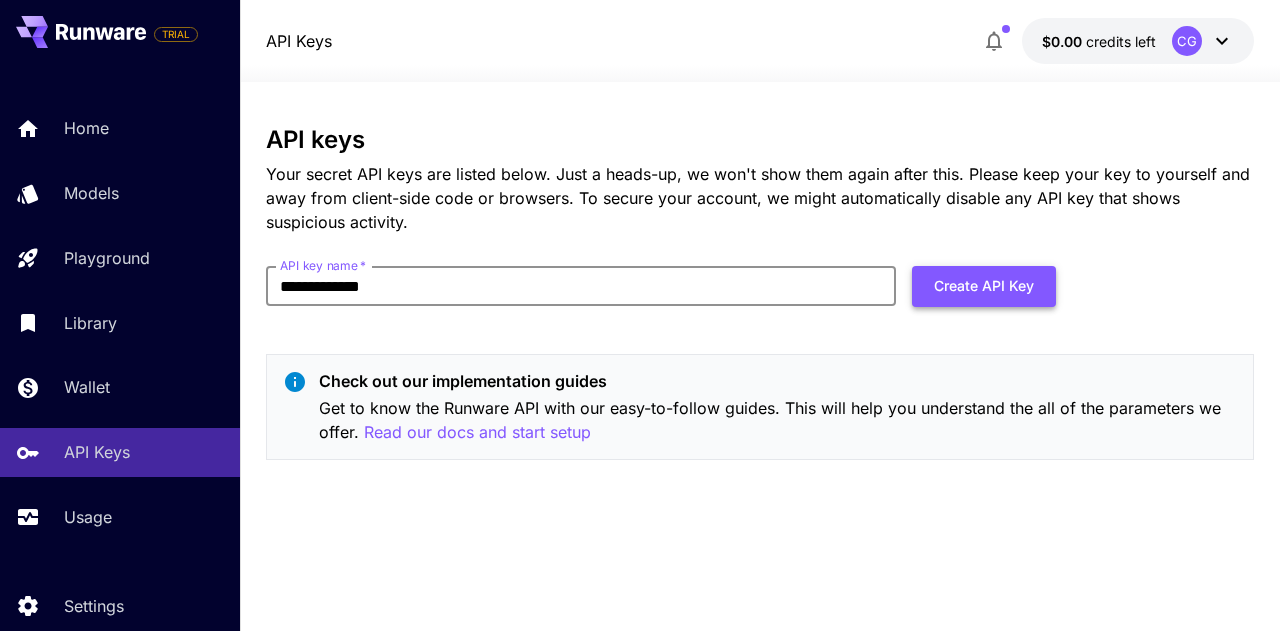 type on "**********" 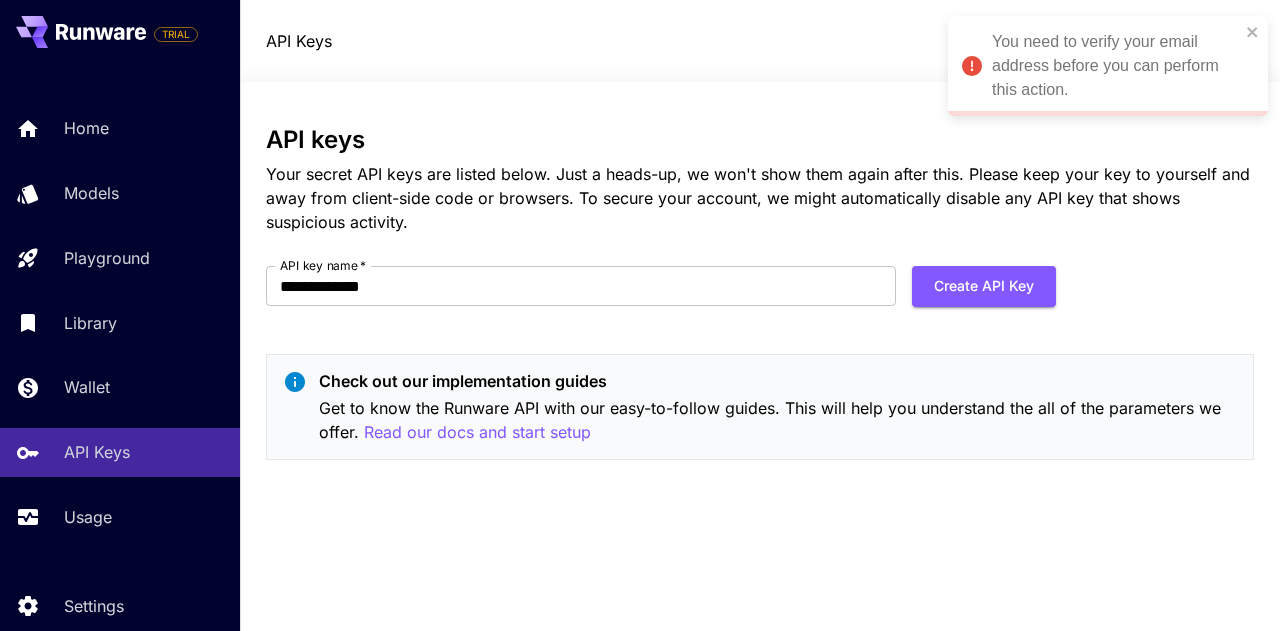 click on "API Keys $0.00    credits left  CG" at bounding box center [760, 41] 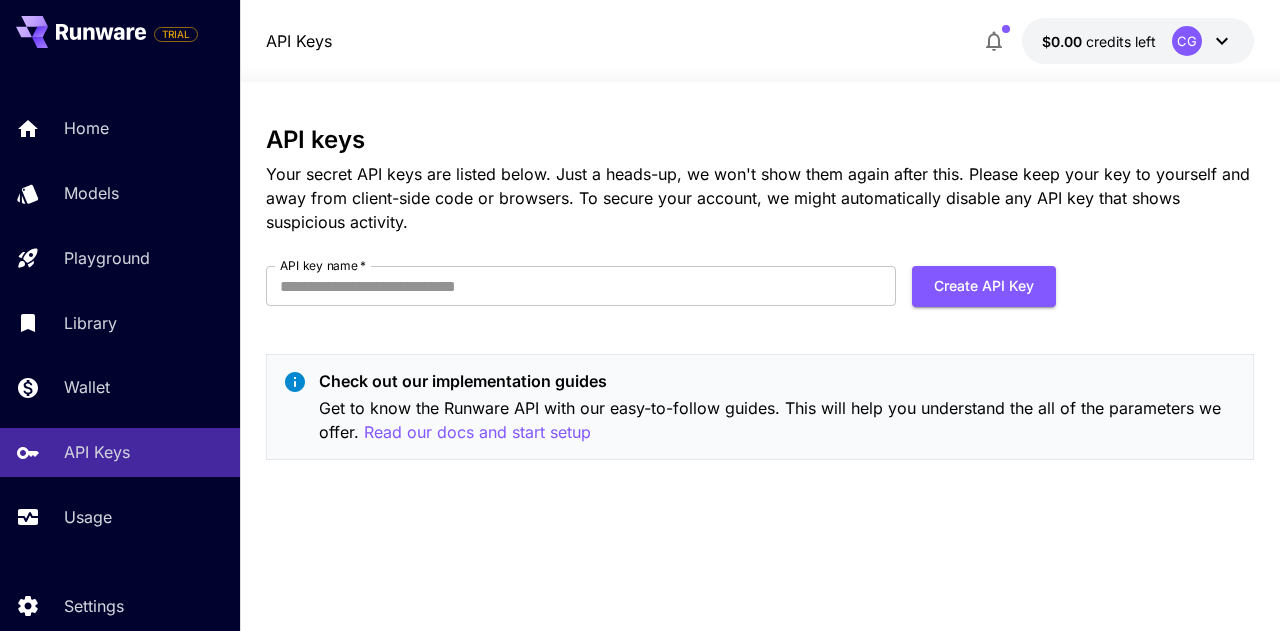 scroll, scrollTop: 0, scrollLeft: 0, axis: both 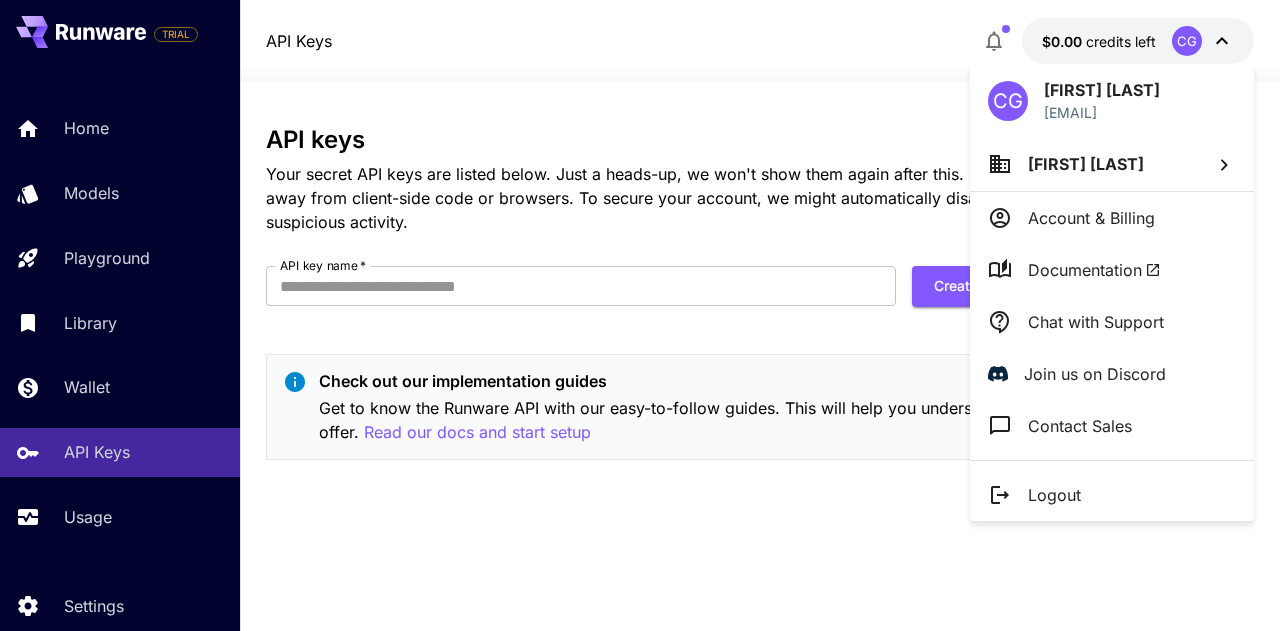 click on "Account & Billing" at bounding box center (1112, 218) 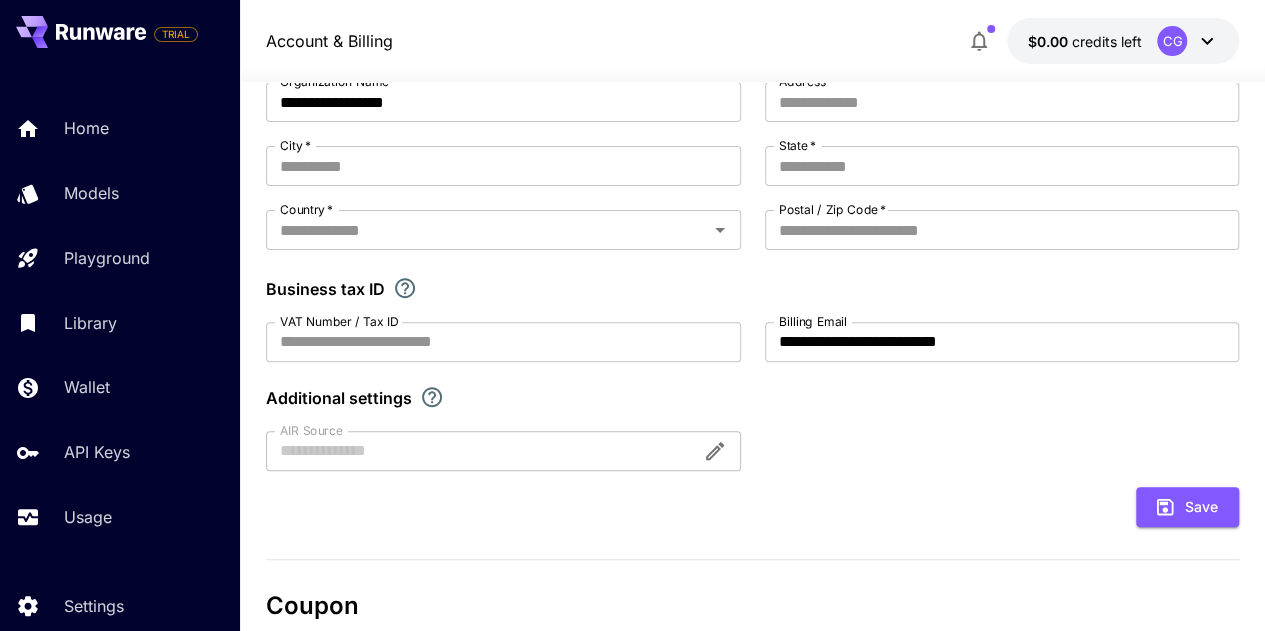 scroll, scrollTop: 230, scrollLeft: 0, axis: vertical 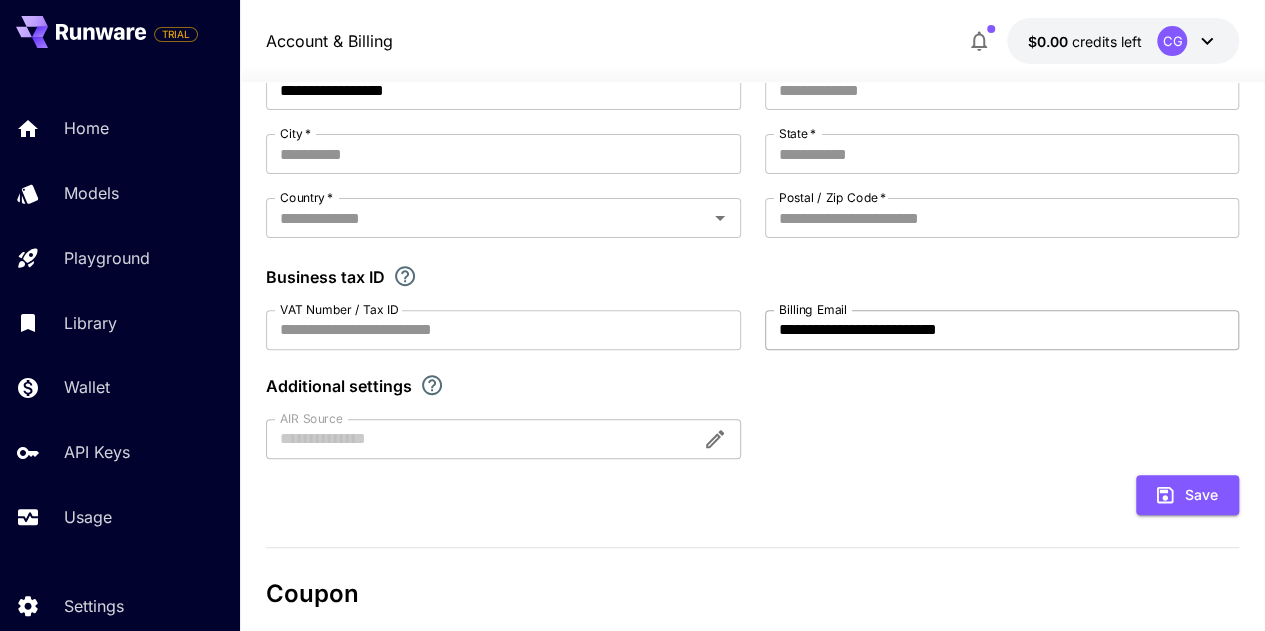 click on "**********" at bounding box center [1002, 330] 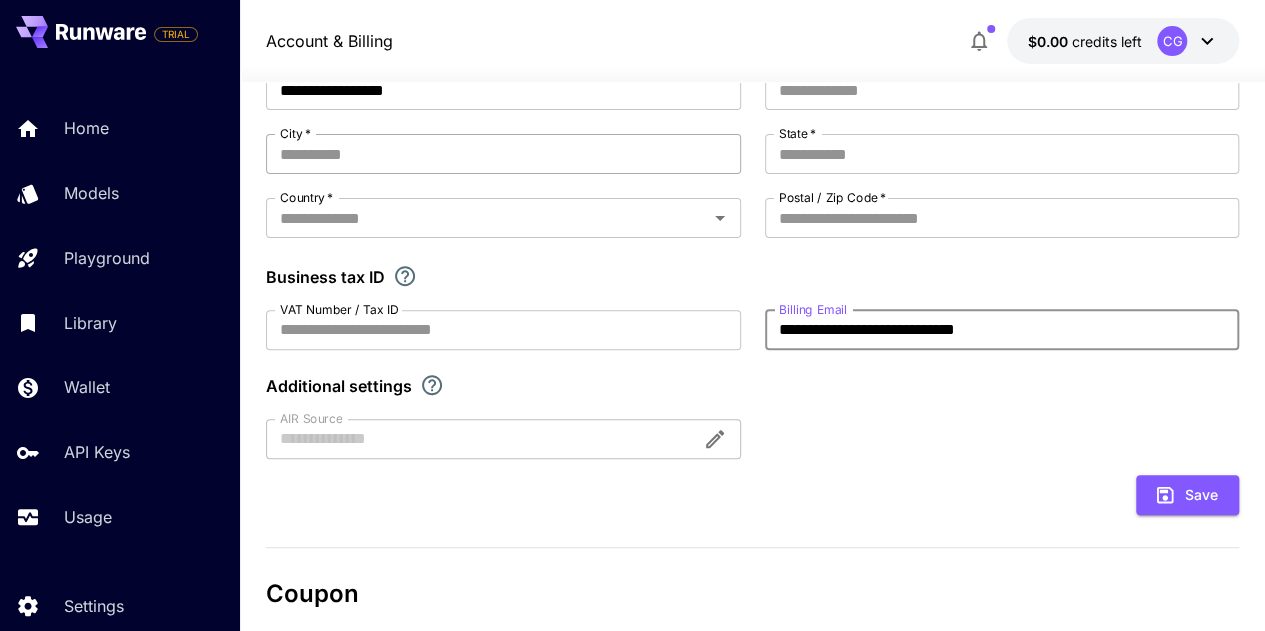 type on "**********" 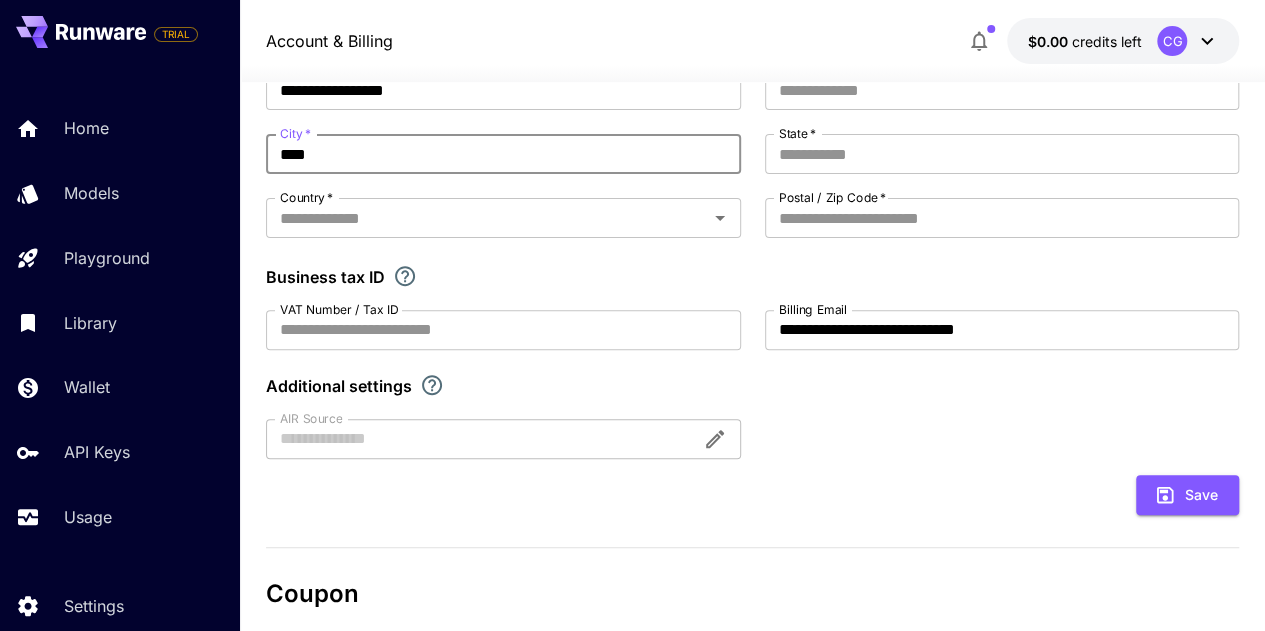 type on "****" 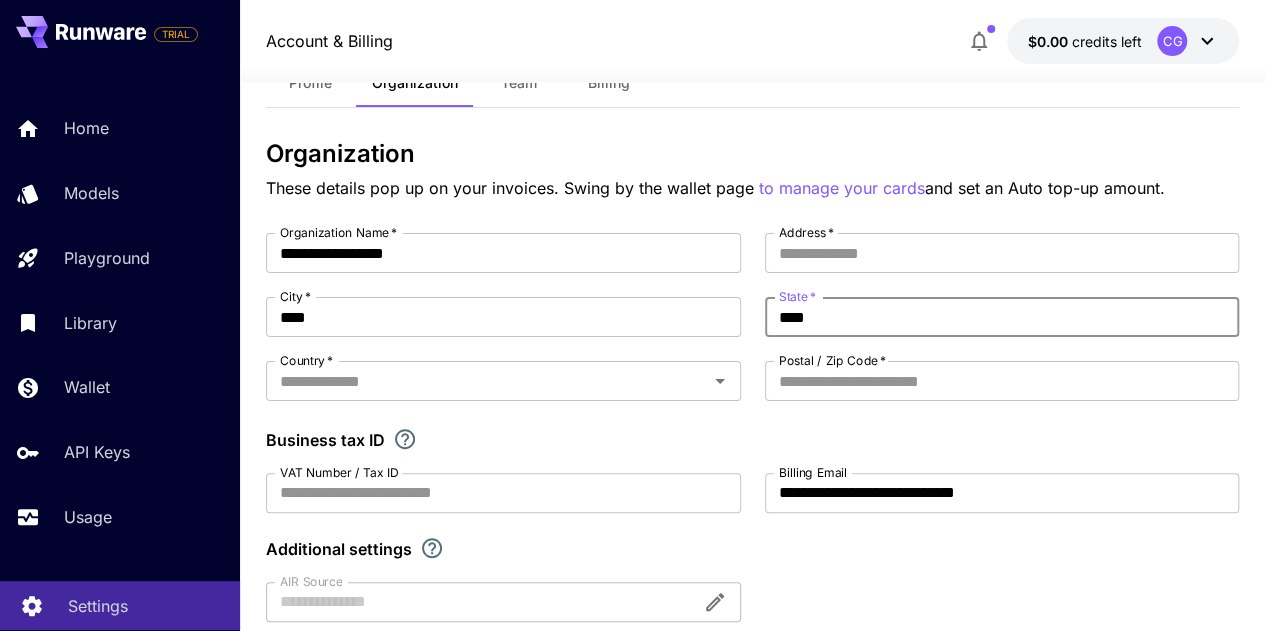 scroll, scrollTop: 61, scrollLeft: 0, axis: vertical 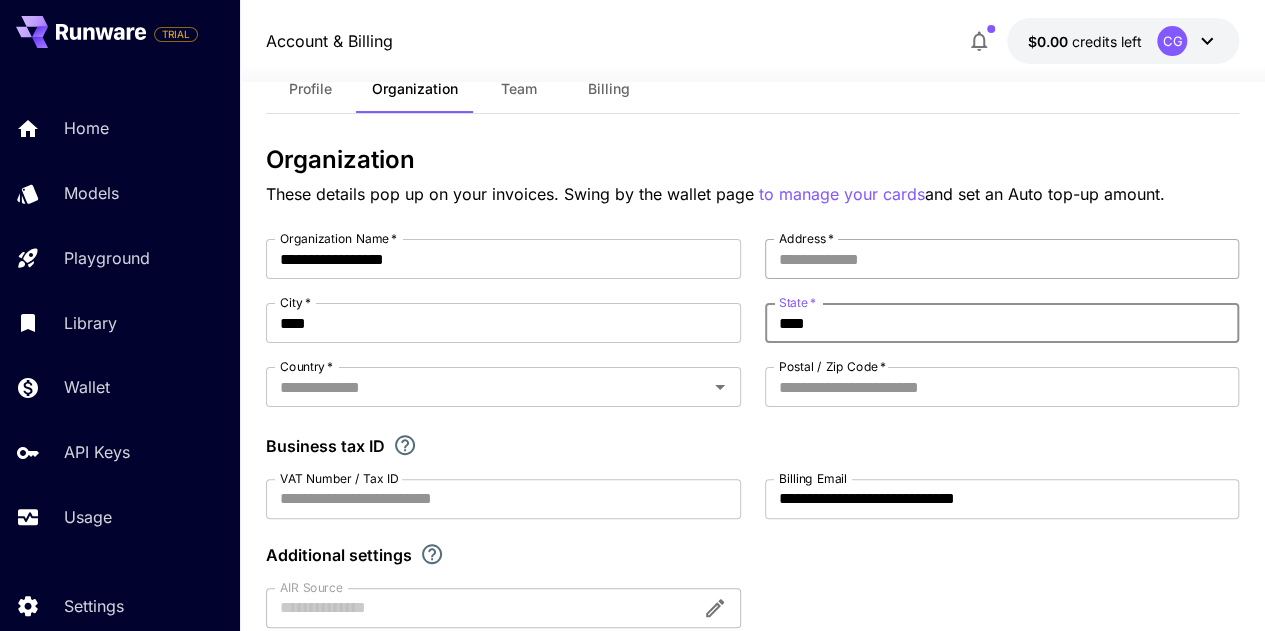 type on "****" 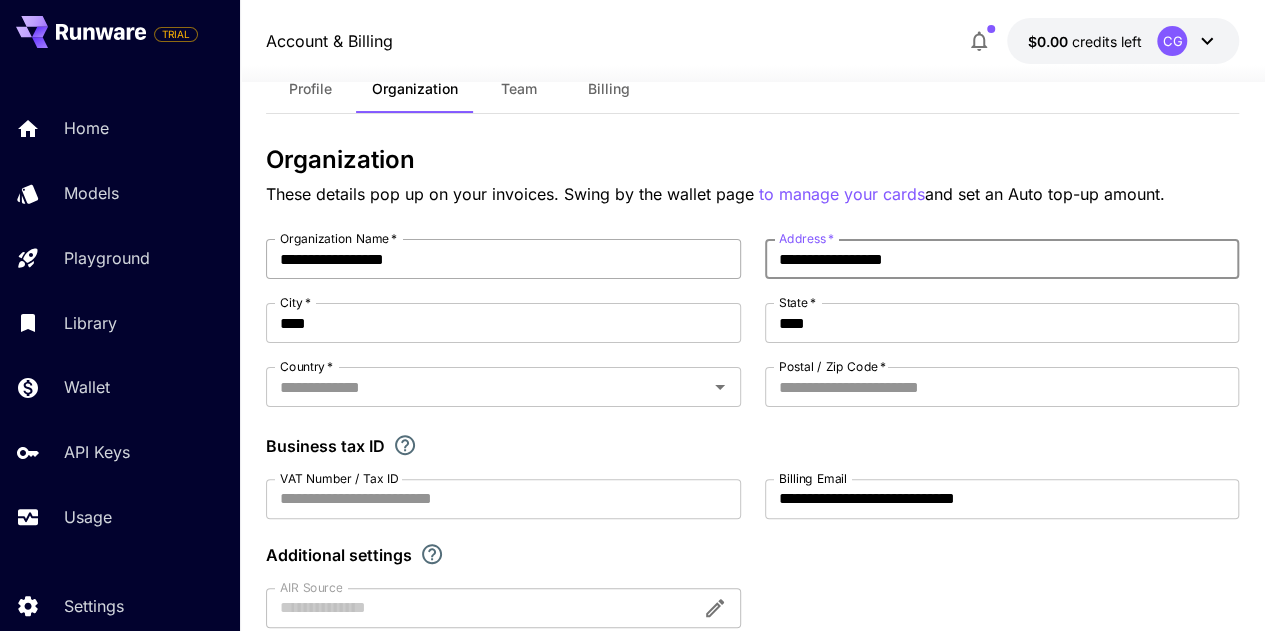 type on "**********" 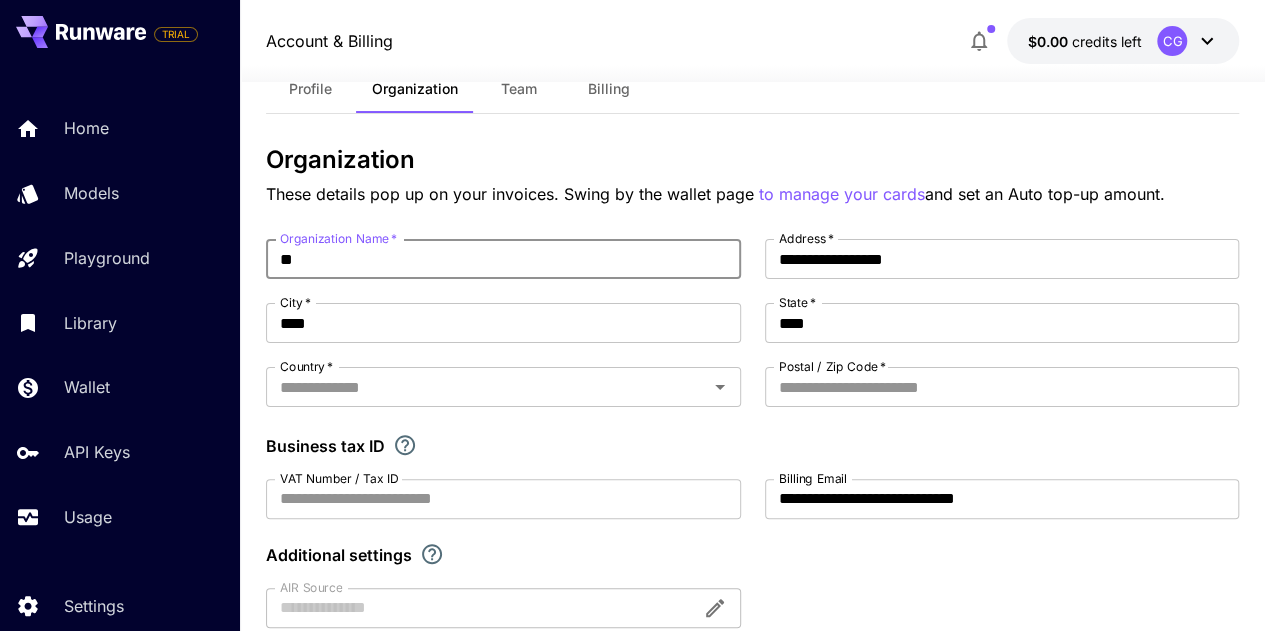 type on "*" 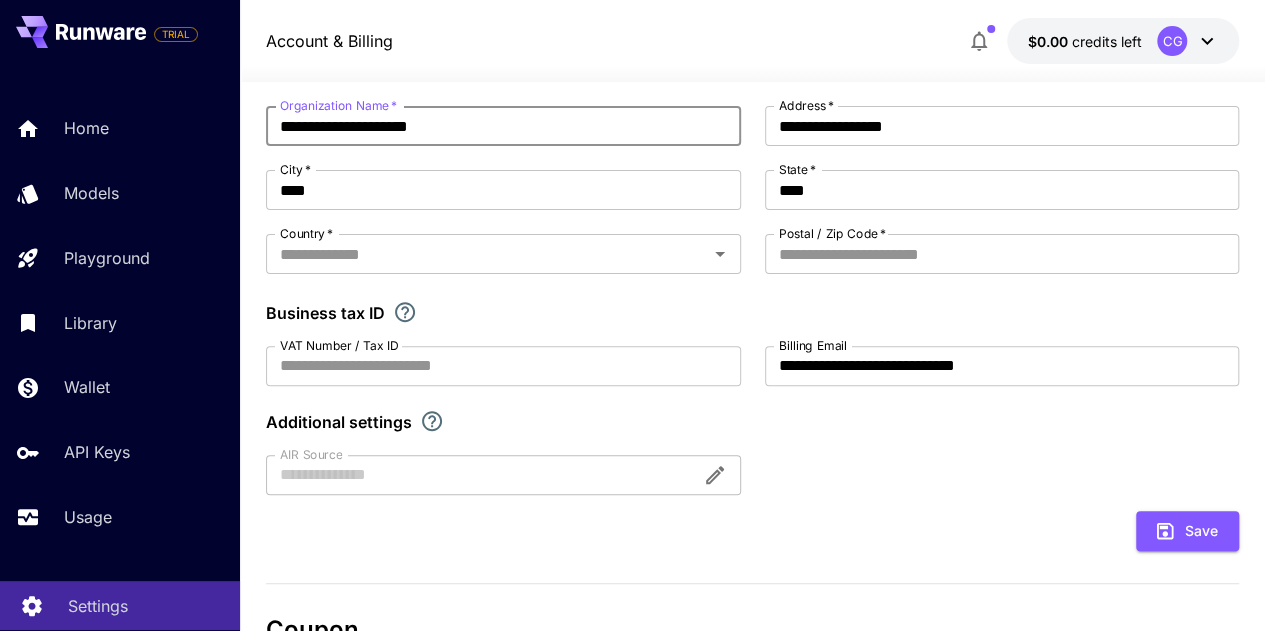 scroll, scrollTop: 195, scrollLeft: 0, axis: vertical 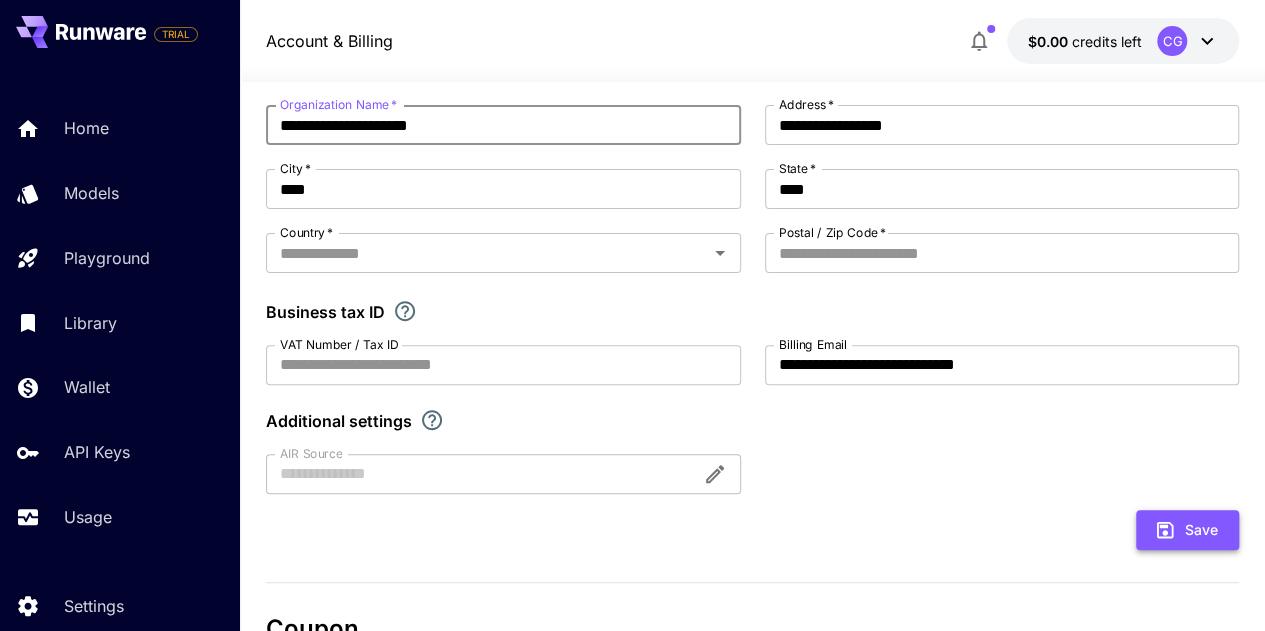type on "**********" 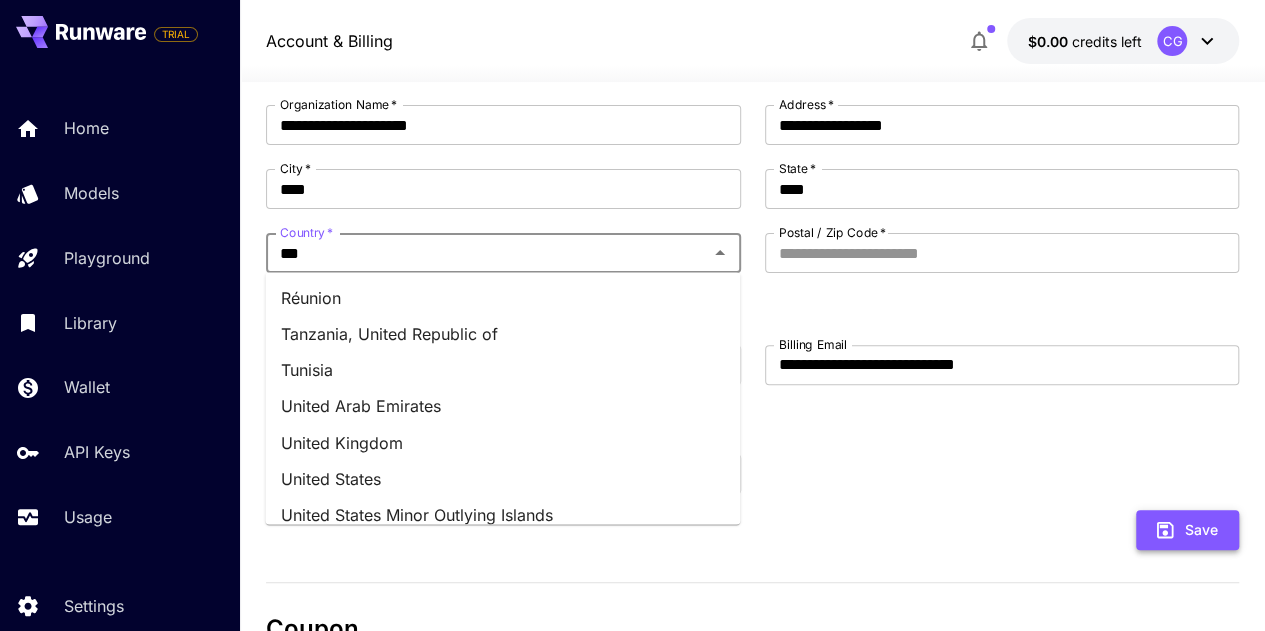 type on "**********" 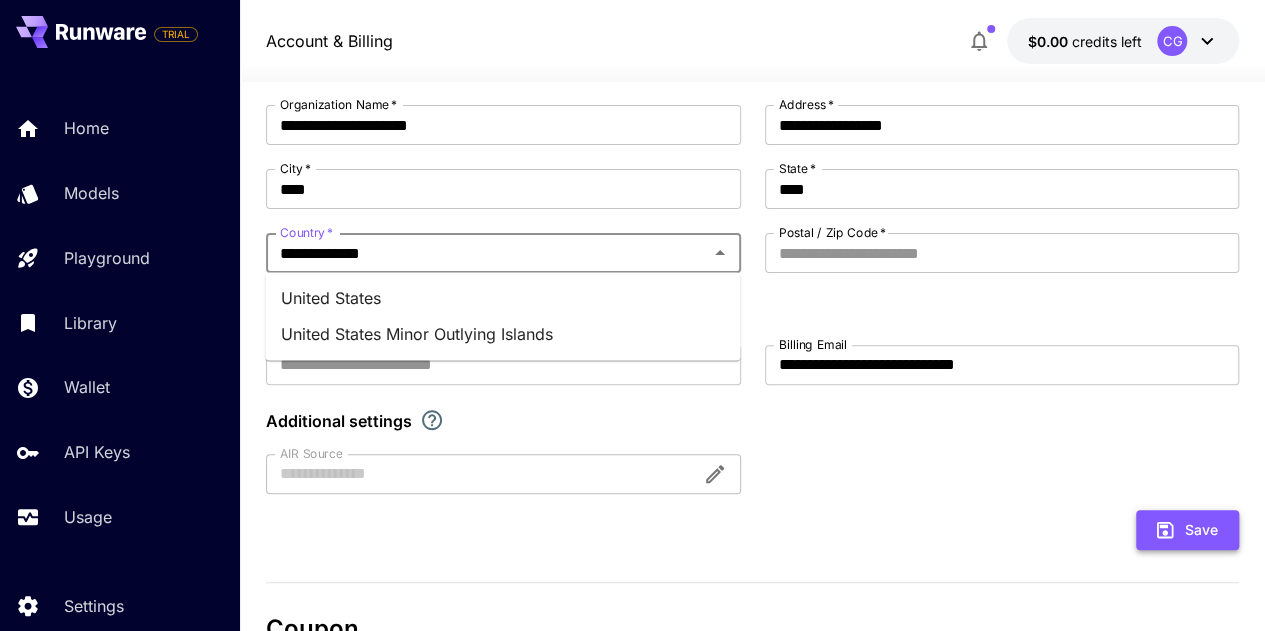 click on "Save" at bounding box center [1187, 530] 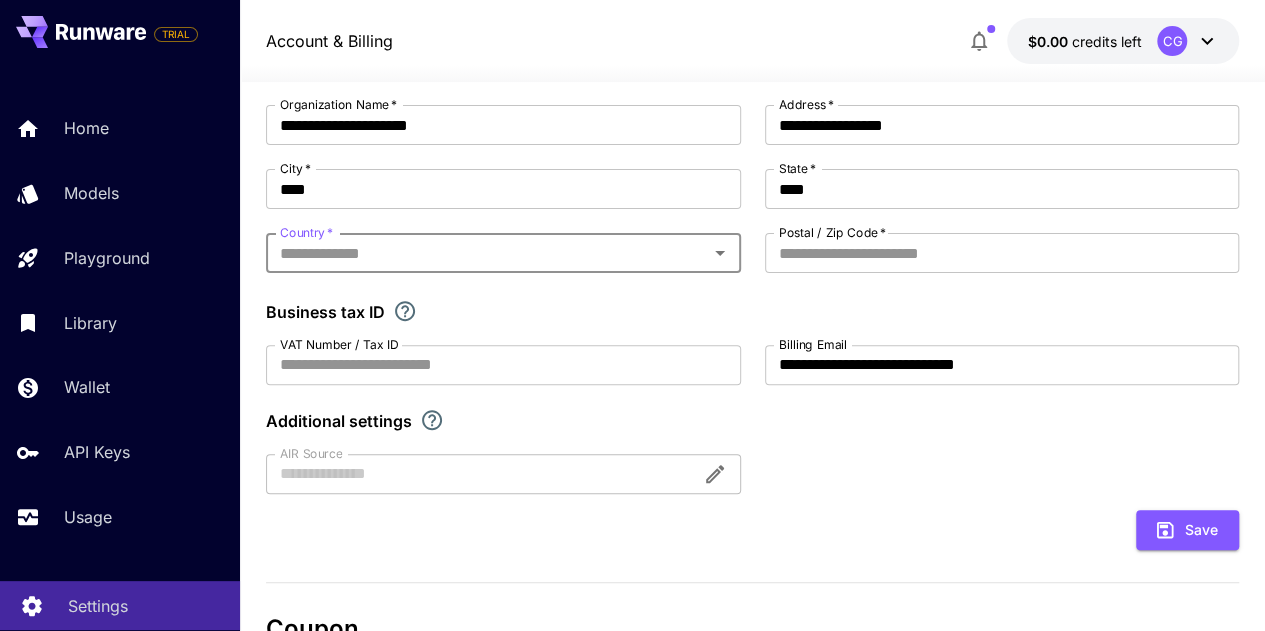 type on "**********" 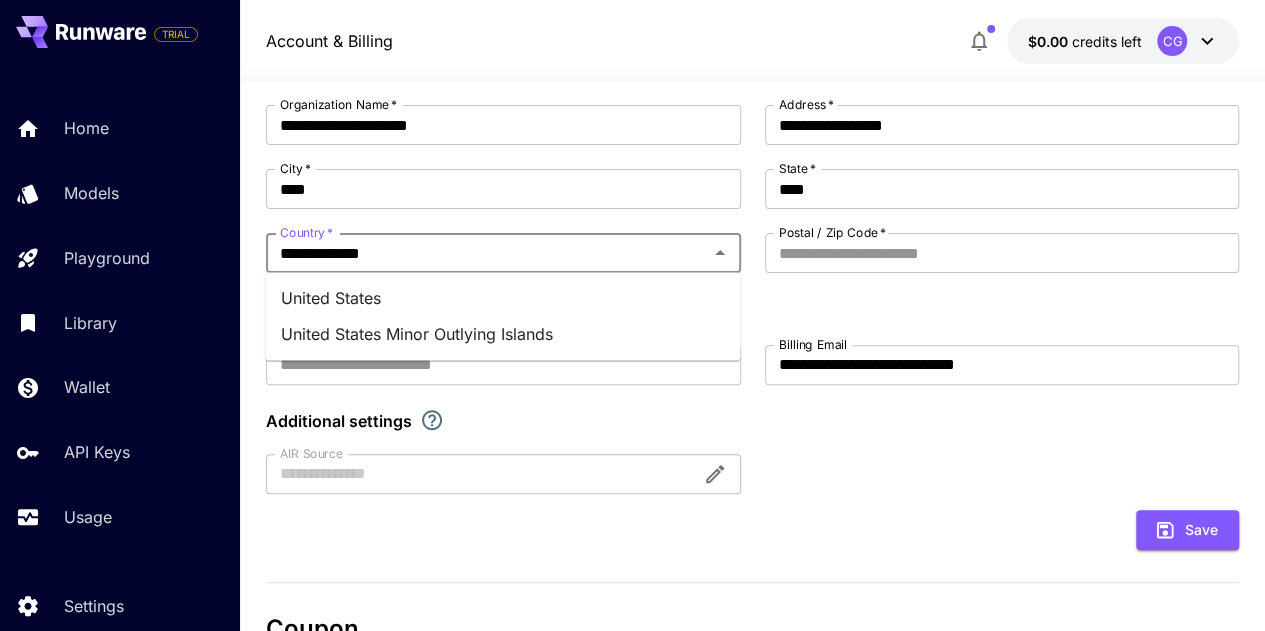 click on "United States" at bounding box center (502, 298) 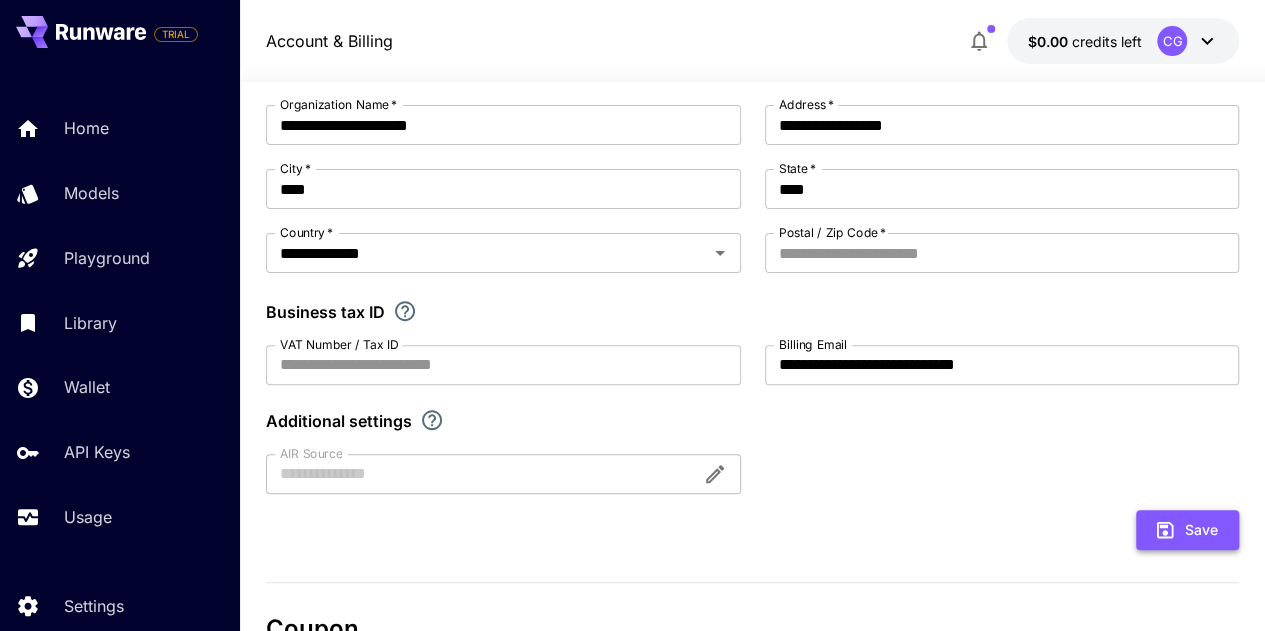 click on "Save" at bounding box center [1187, 530] 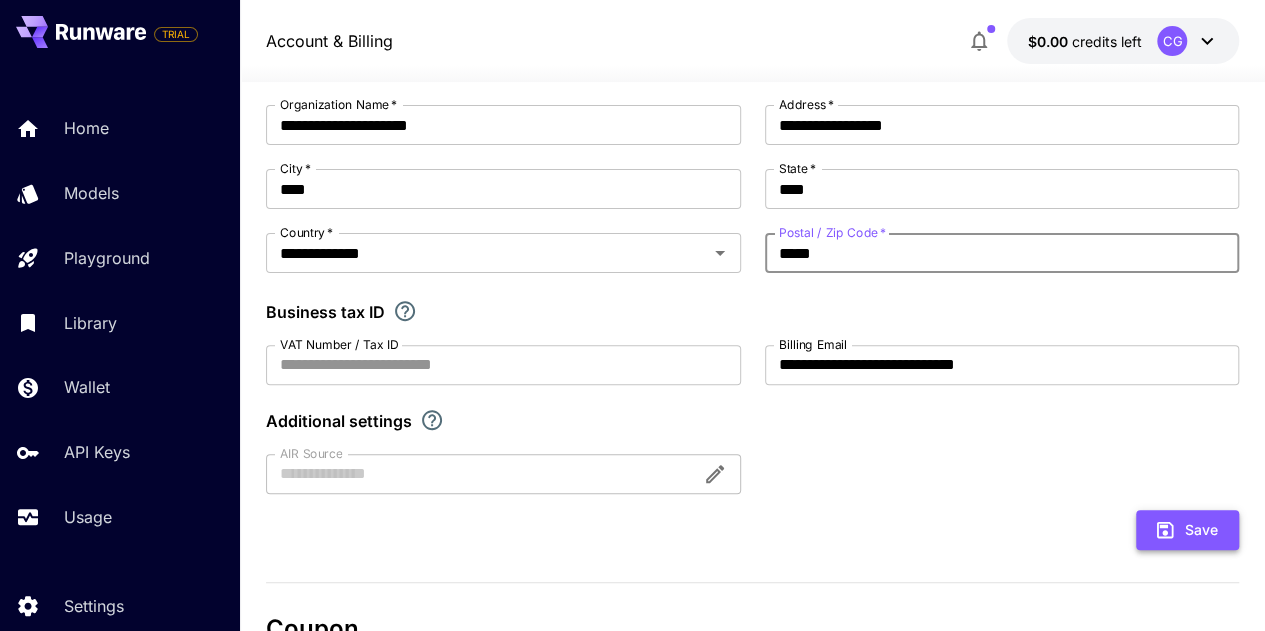 type on "*****" 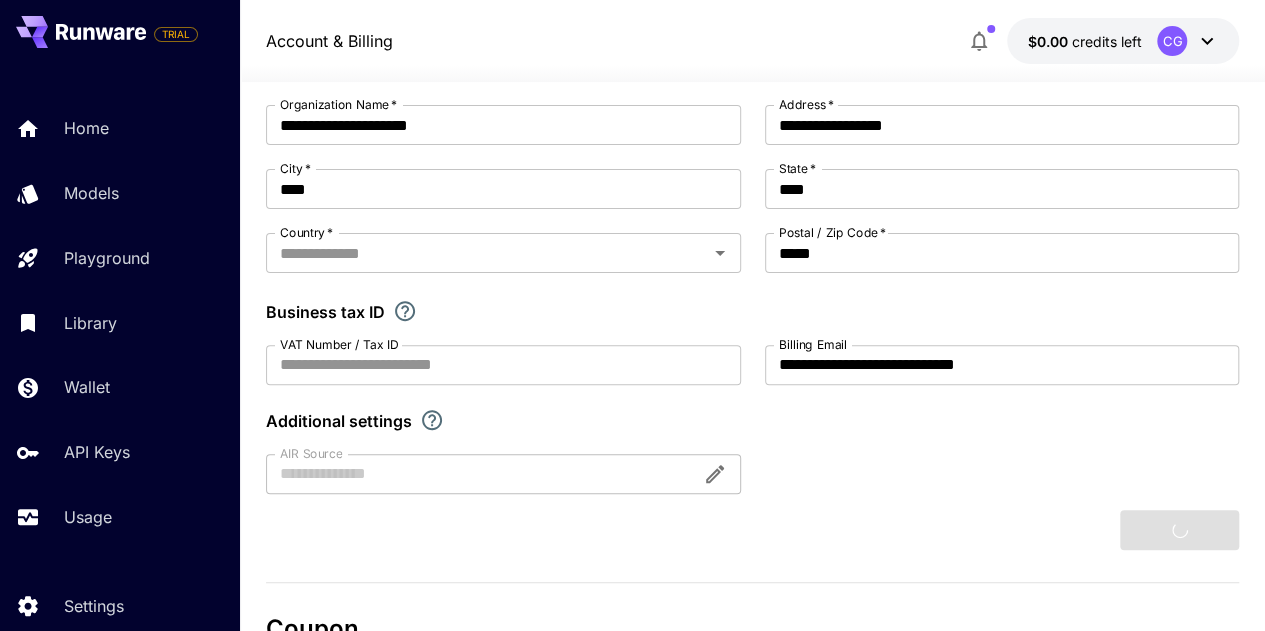 type on "**********" 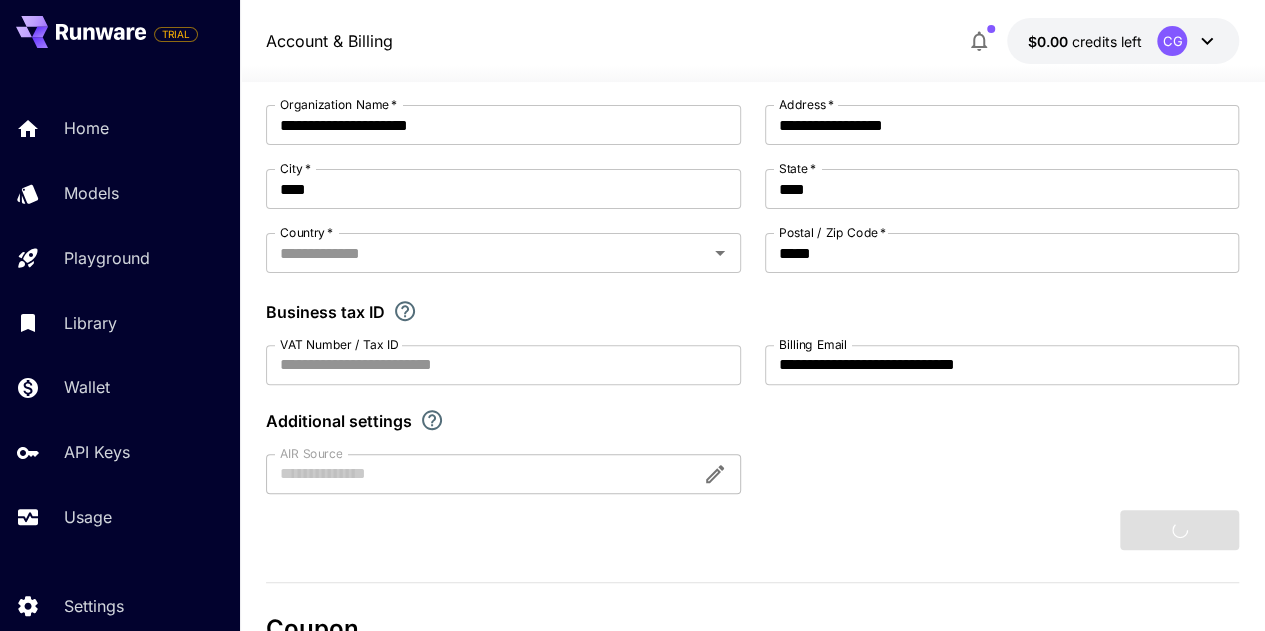 type 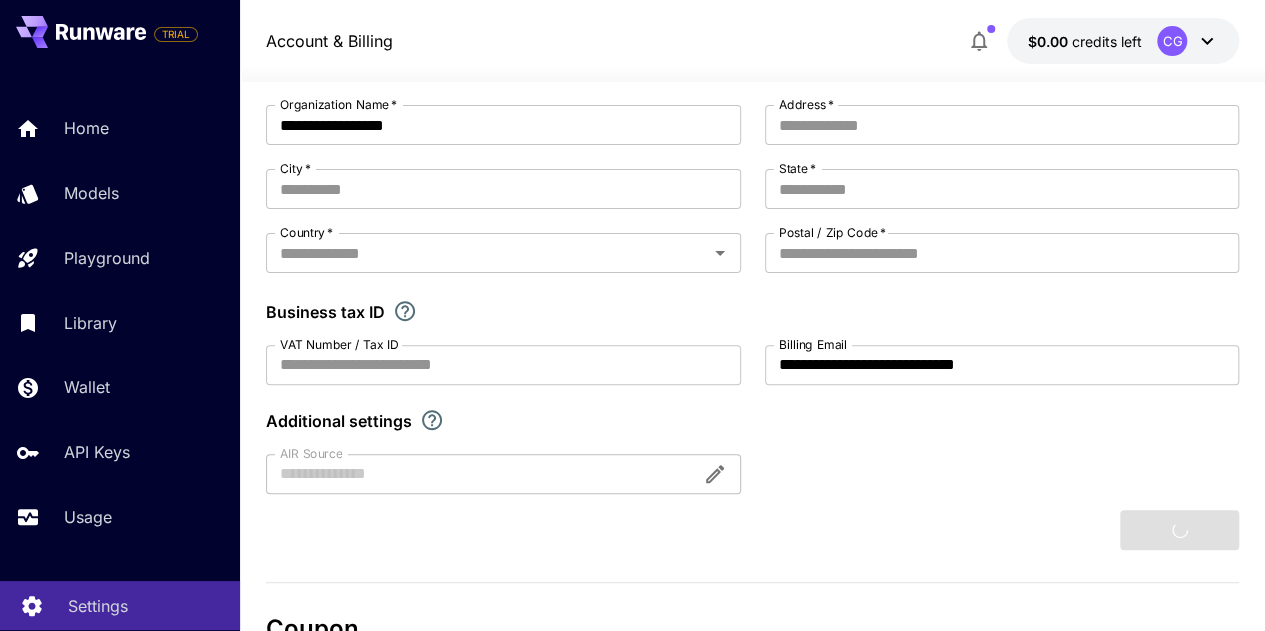 type on "**********" 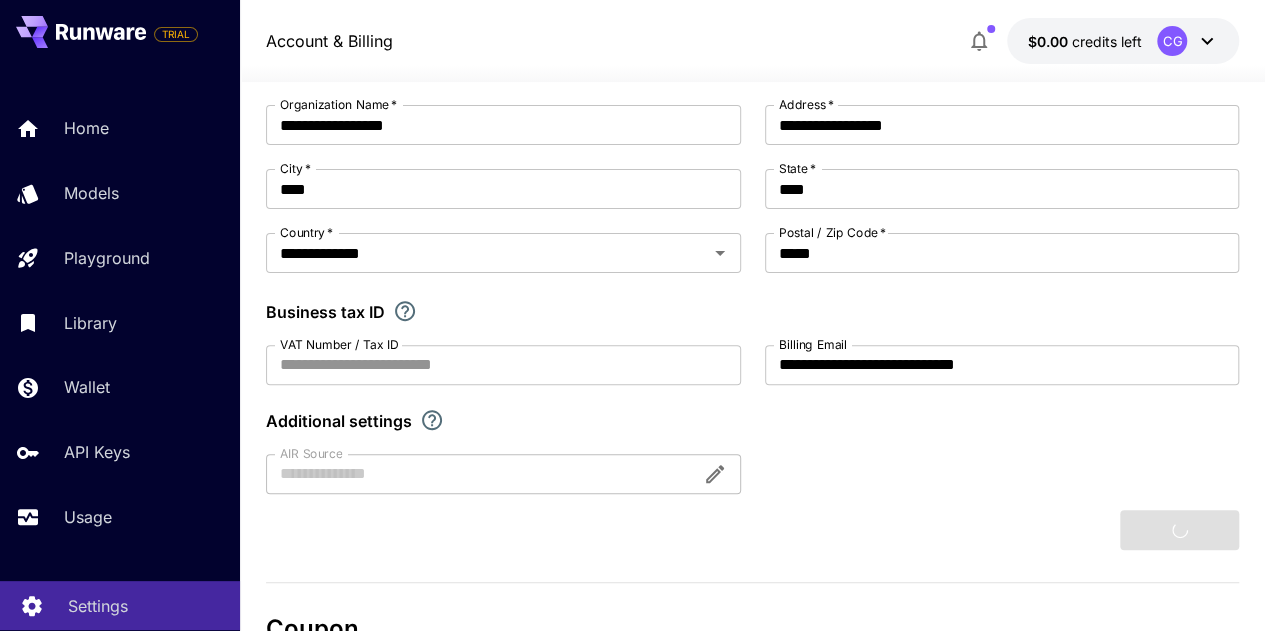 type on "**********" 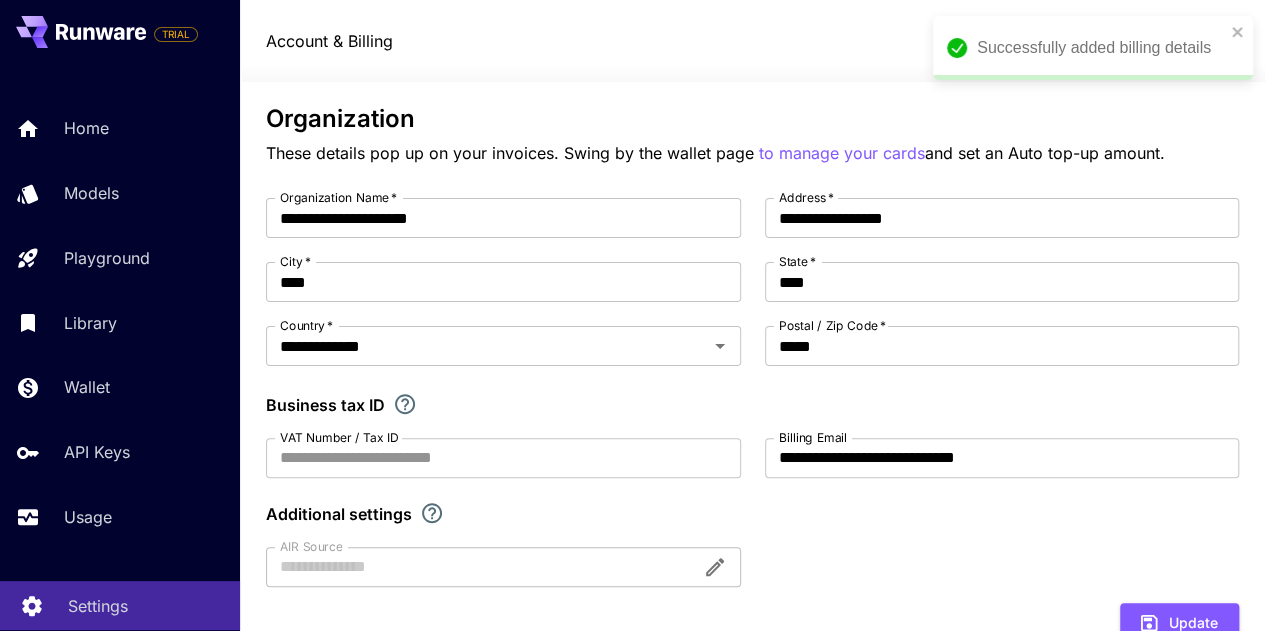 scroll, scrollTop: 0, scrollLeft: 0, axis: both 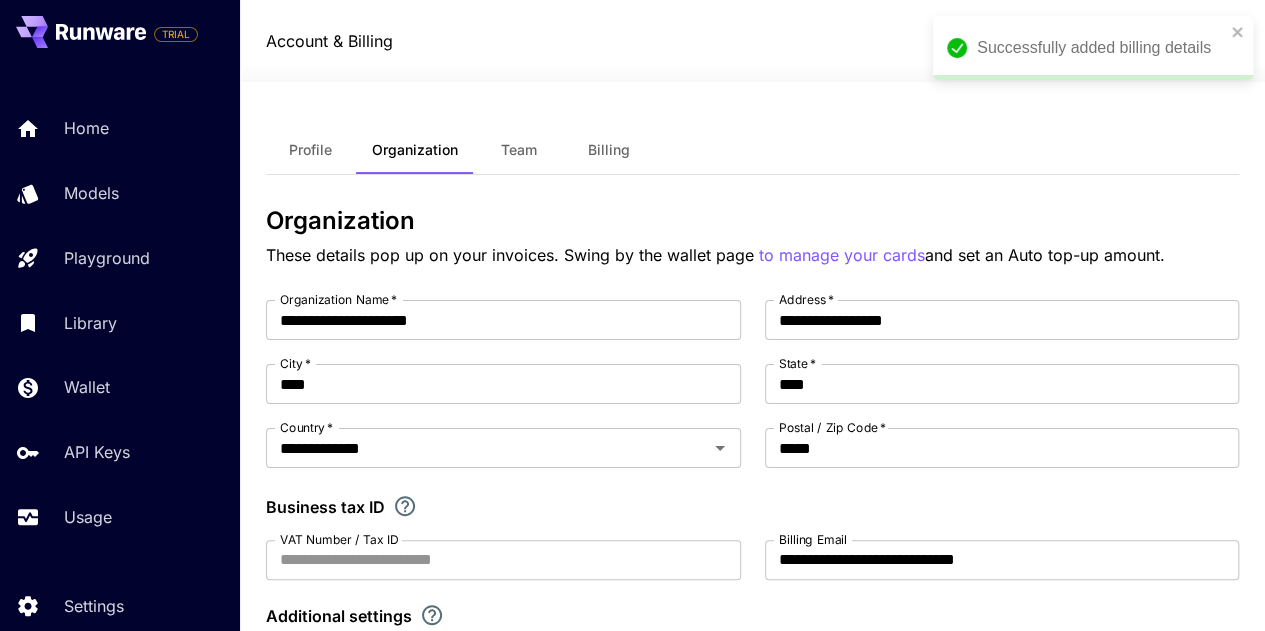 click on "Profile Organization Team Billing" at bounding box center [753, 150] 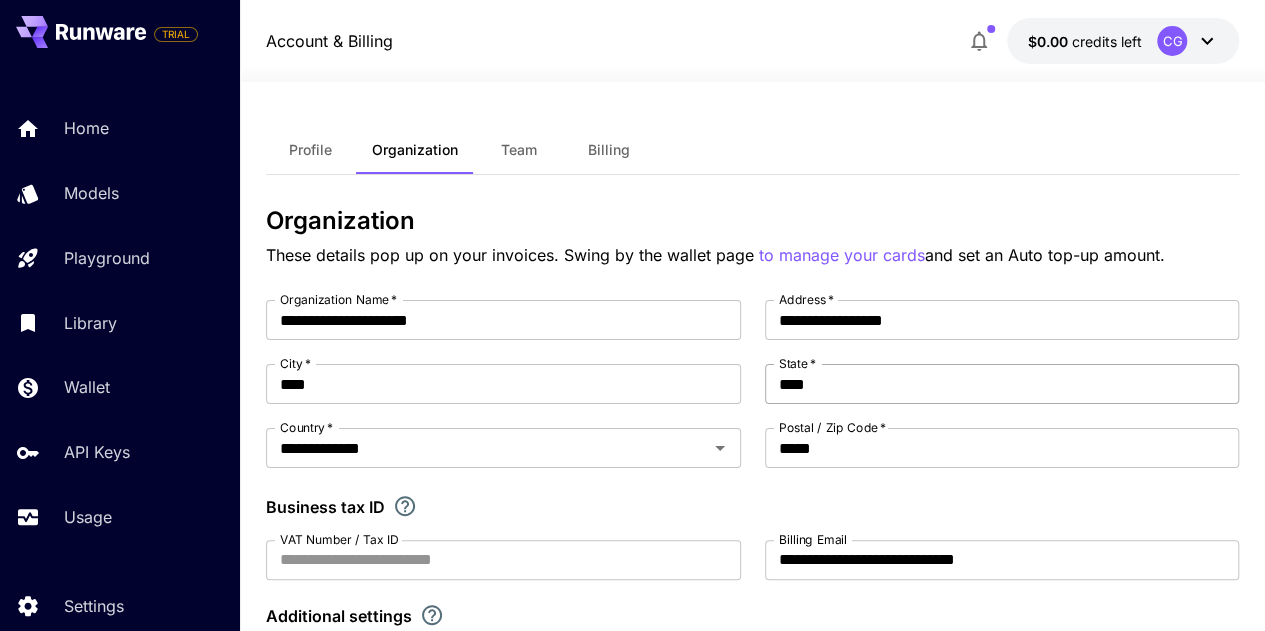 click on "****" at bounding box center (1002, 384) 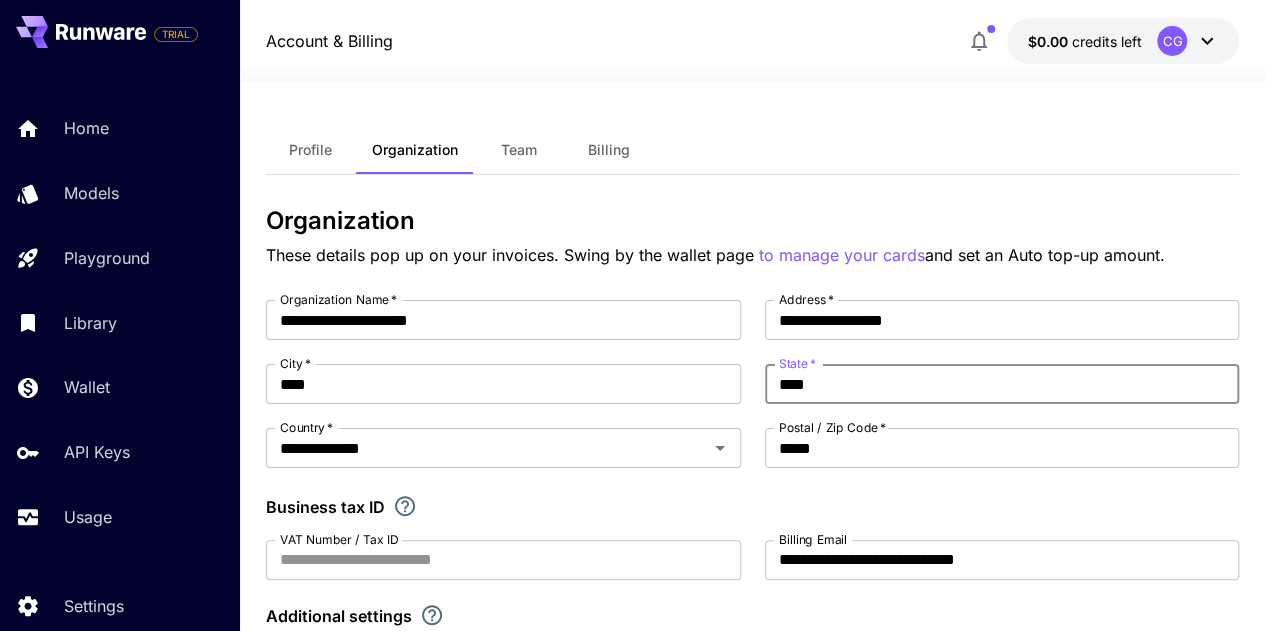 click on "Profile" at bounding box center [310, 150] 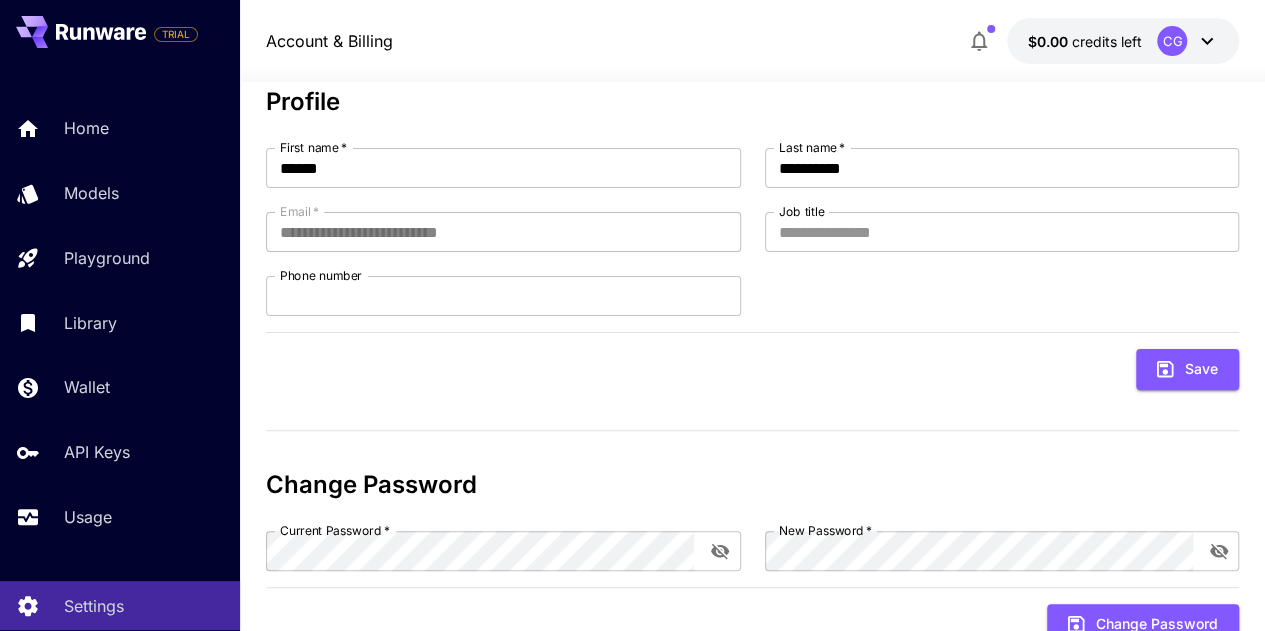 scroll, scrollTop: 0, scrollLeft: 0, axis: both 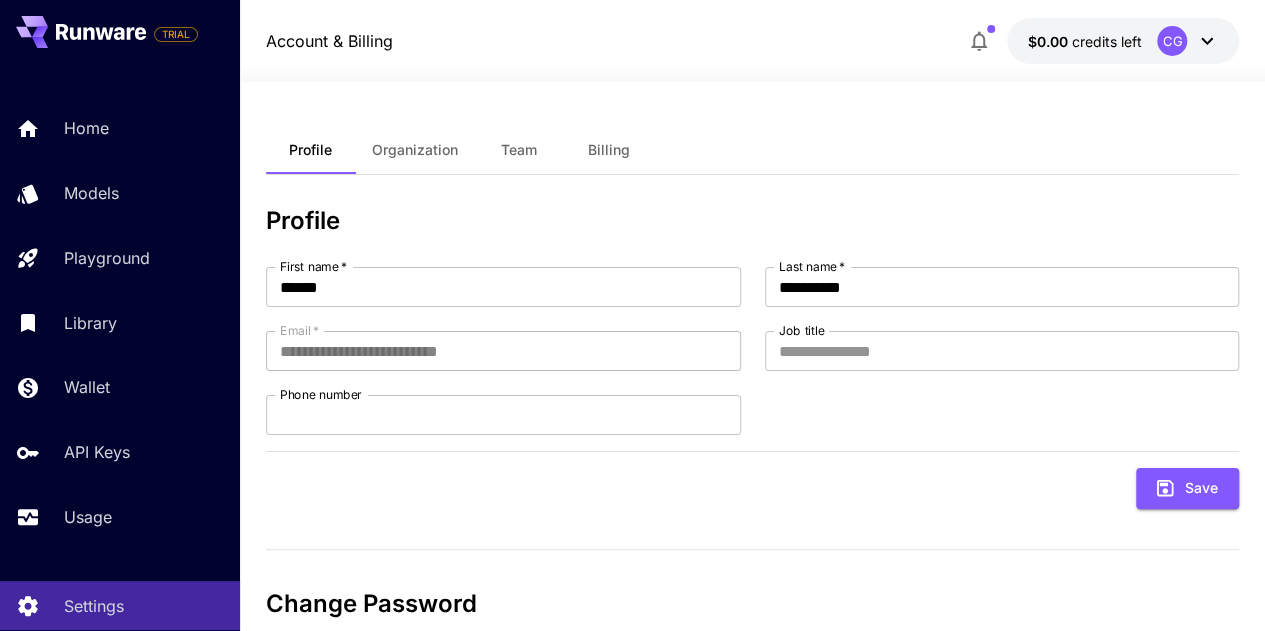 click on "**********" at bounding box center [632, 411] 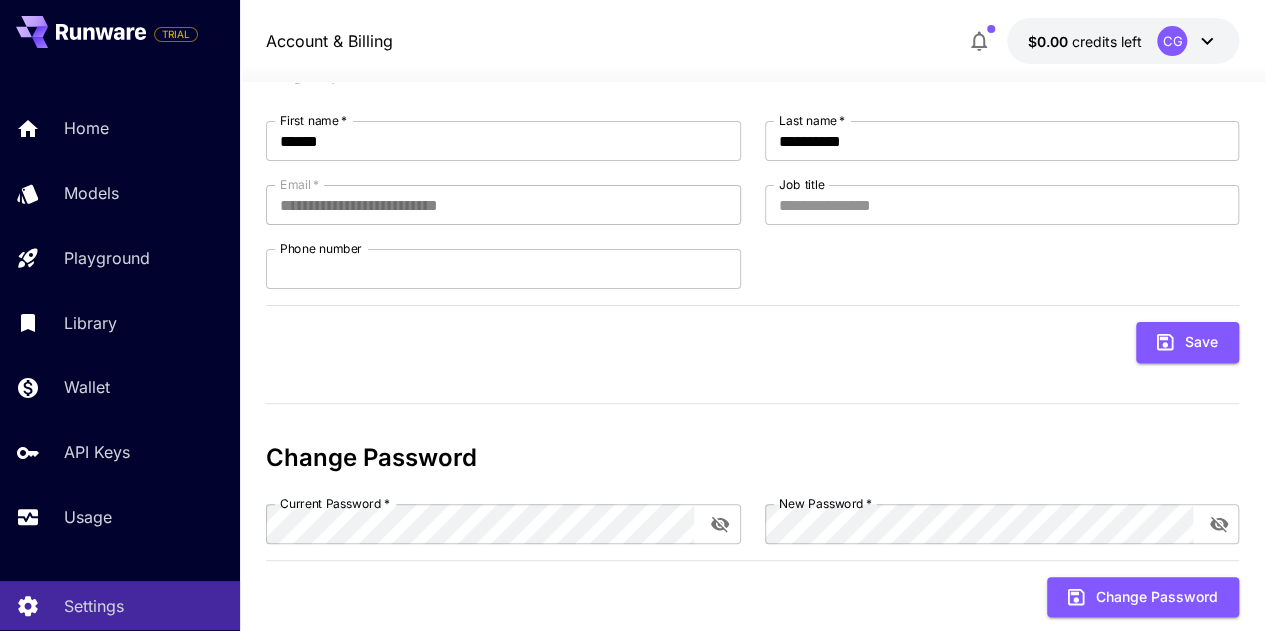 scroll, scrollTop: 190, scrollLeft: 0, axis: vertical 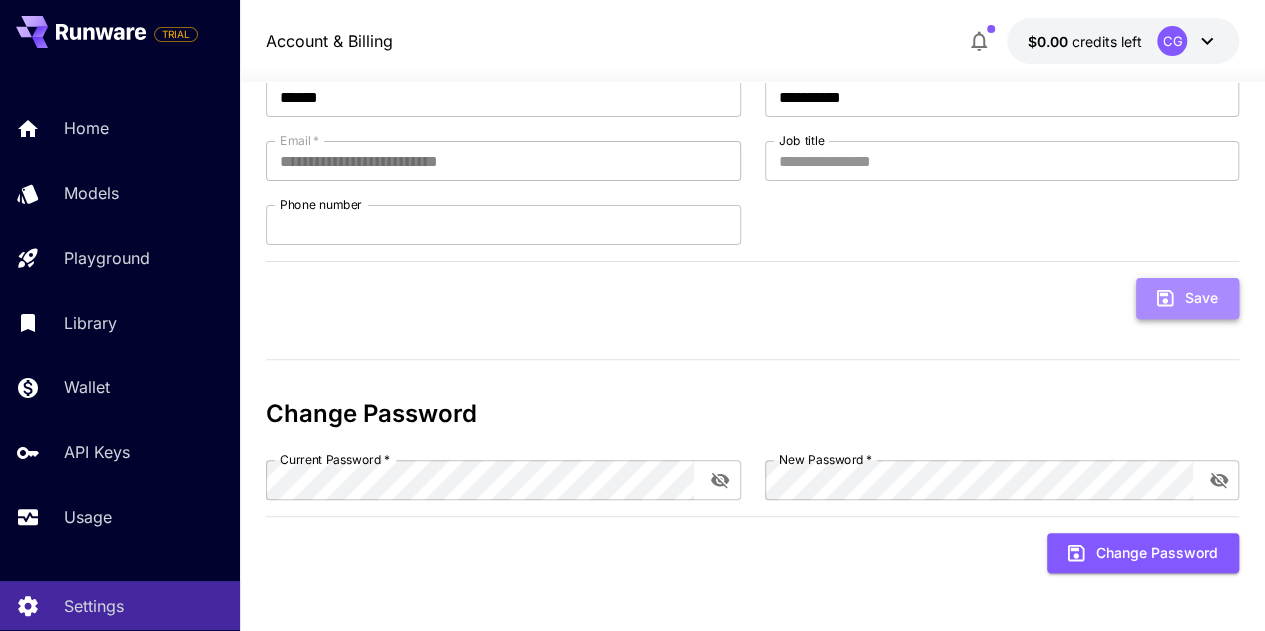 click on "Save" at bounding box center (1187, 298) 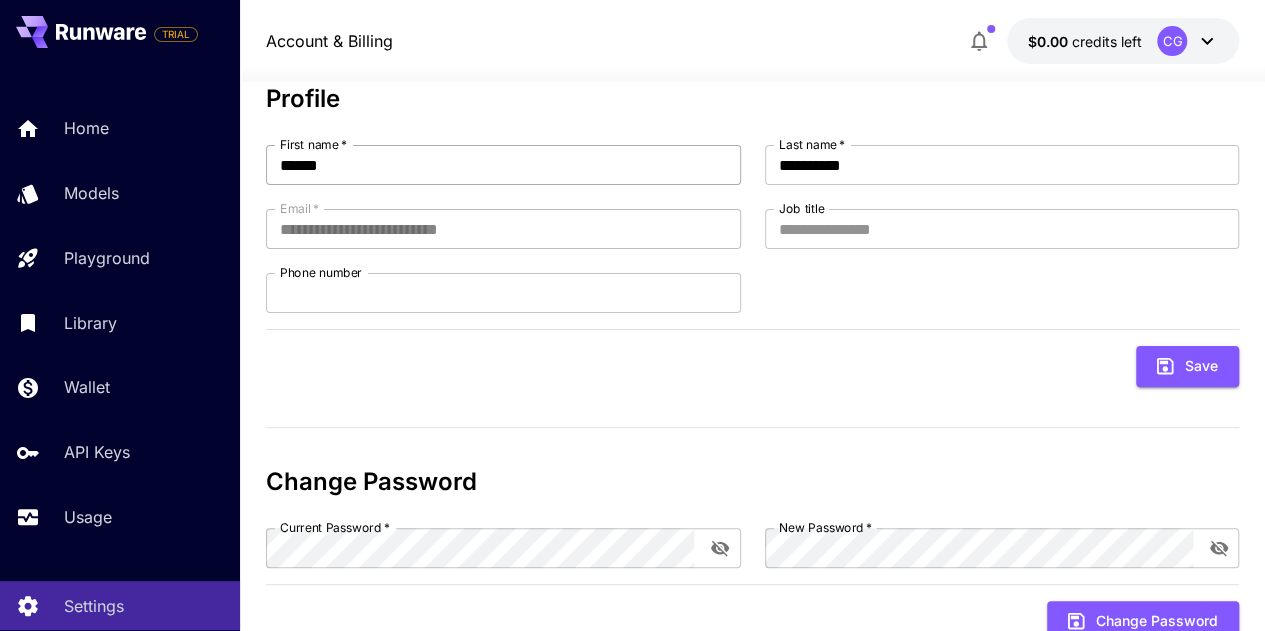 scroll, scrollTop: 90, scrollLeft: 0, axis: vertical 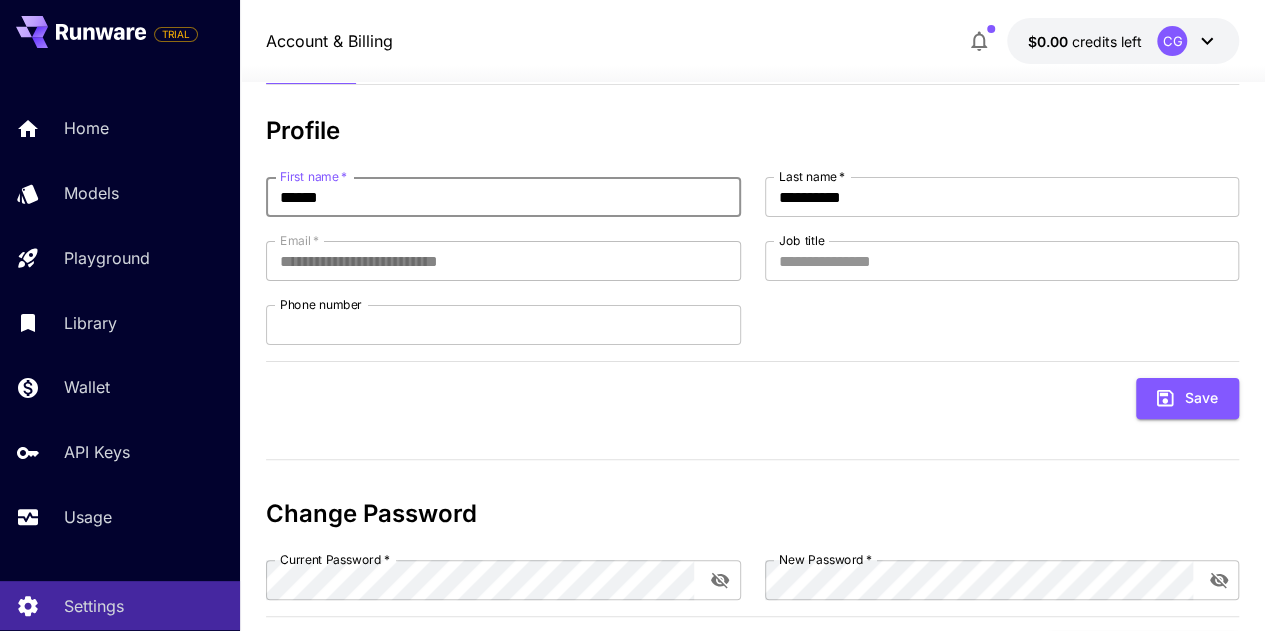 click on "******" at bounding box center (503, 197) 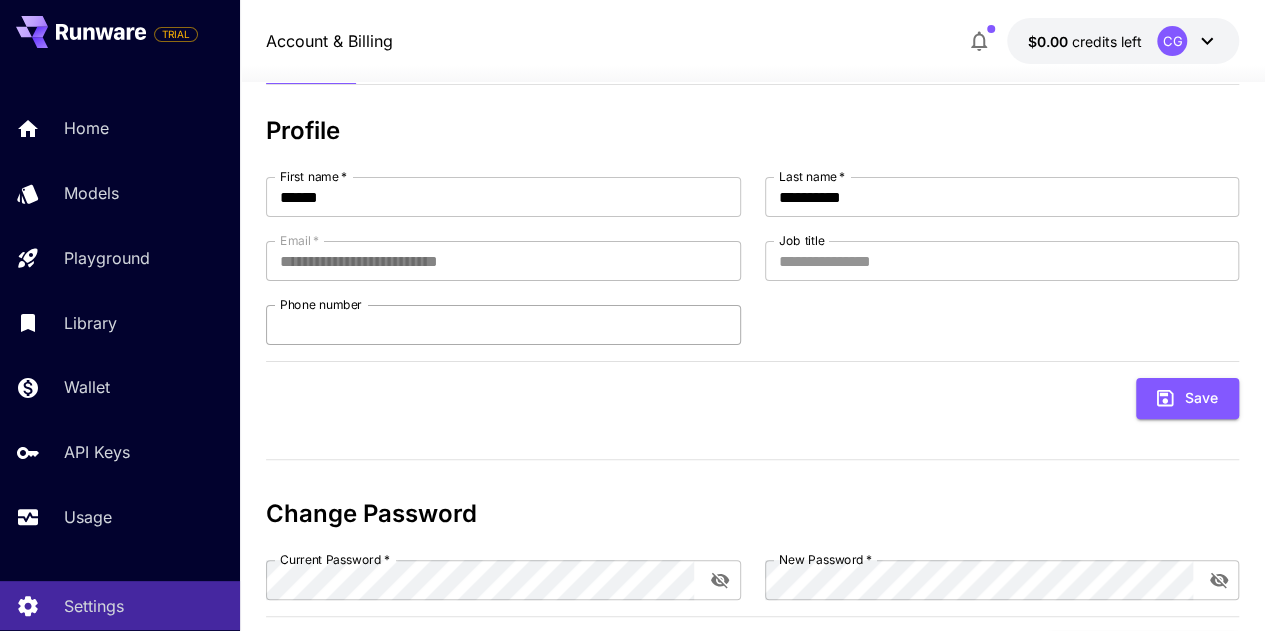 click on "Phone number" at bounding box center [503, 325] 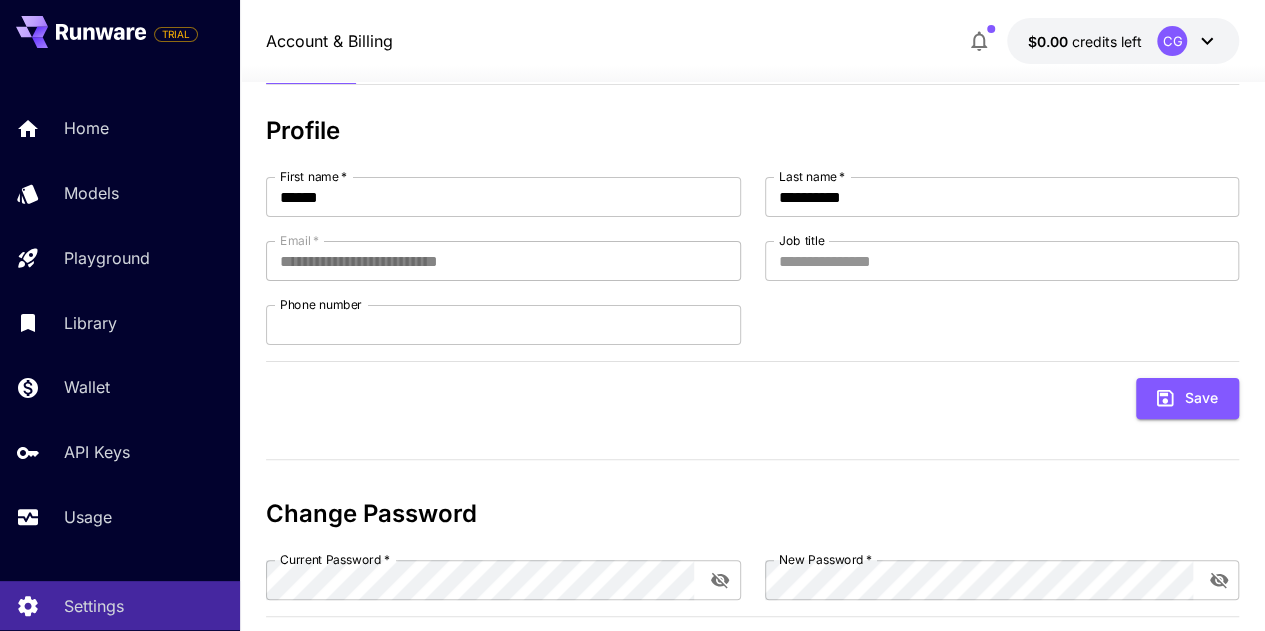 click on "**********" at bounding box center (753, 261) 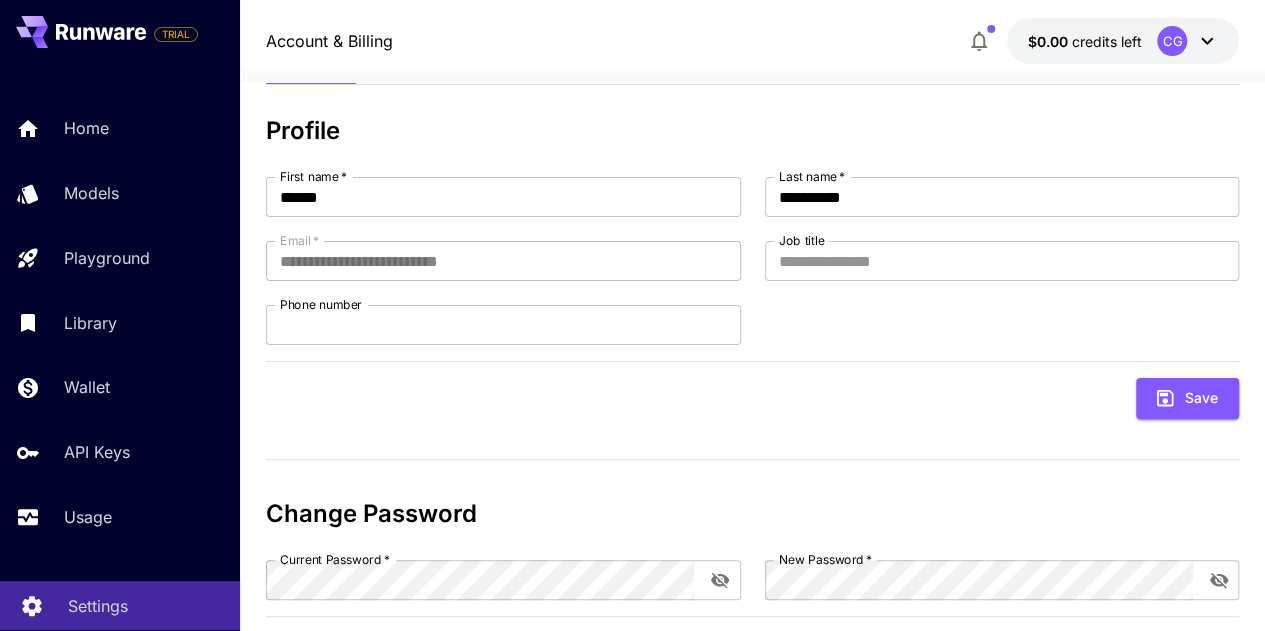 click on "Settings" at bounding box center [120, 605] 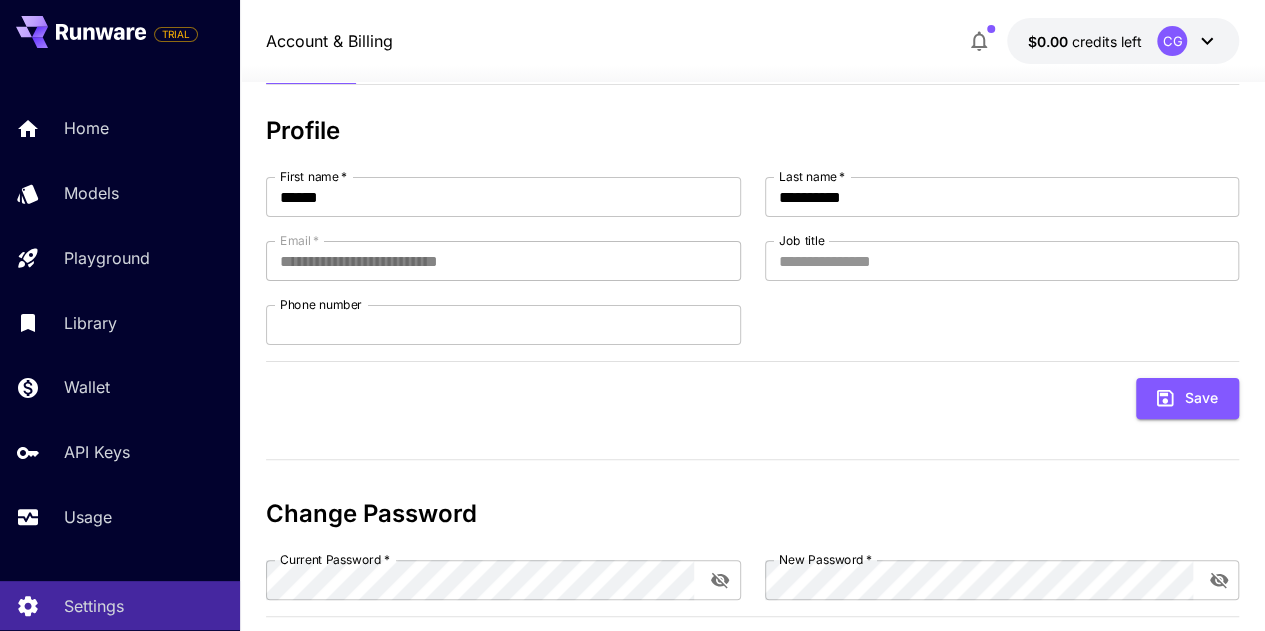 click on "Account & Billing" at bounding box center [329, 41] 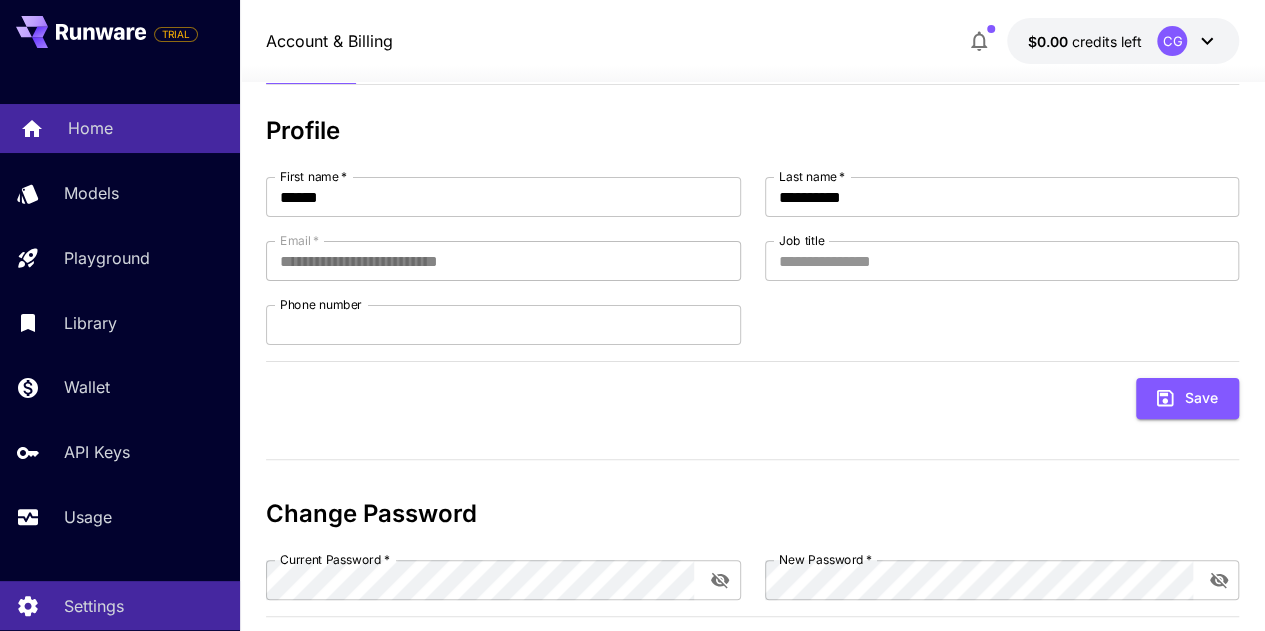 click on "Home" at bounding box center [120, 128] 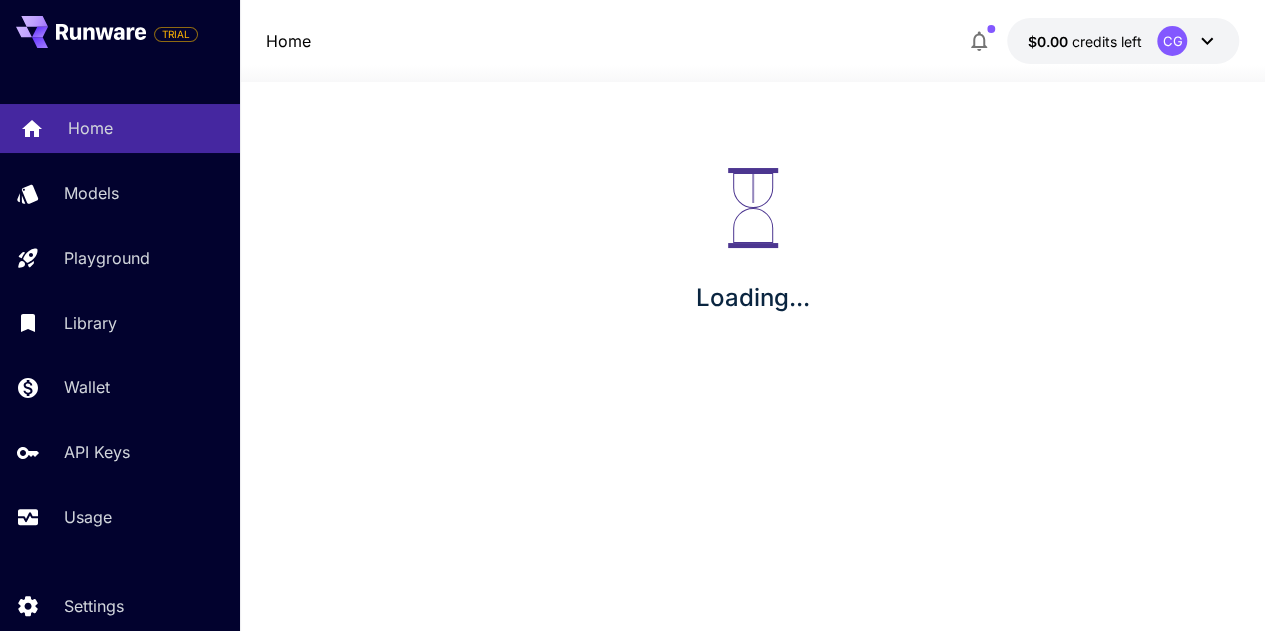 scroll, scrollTop: 0, scrollLeft: 0, axis: both 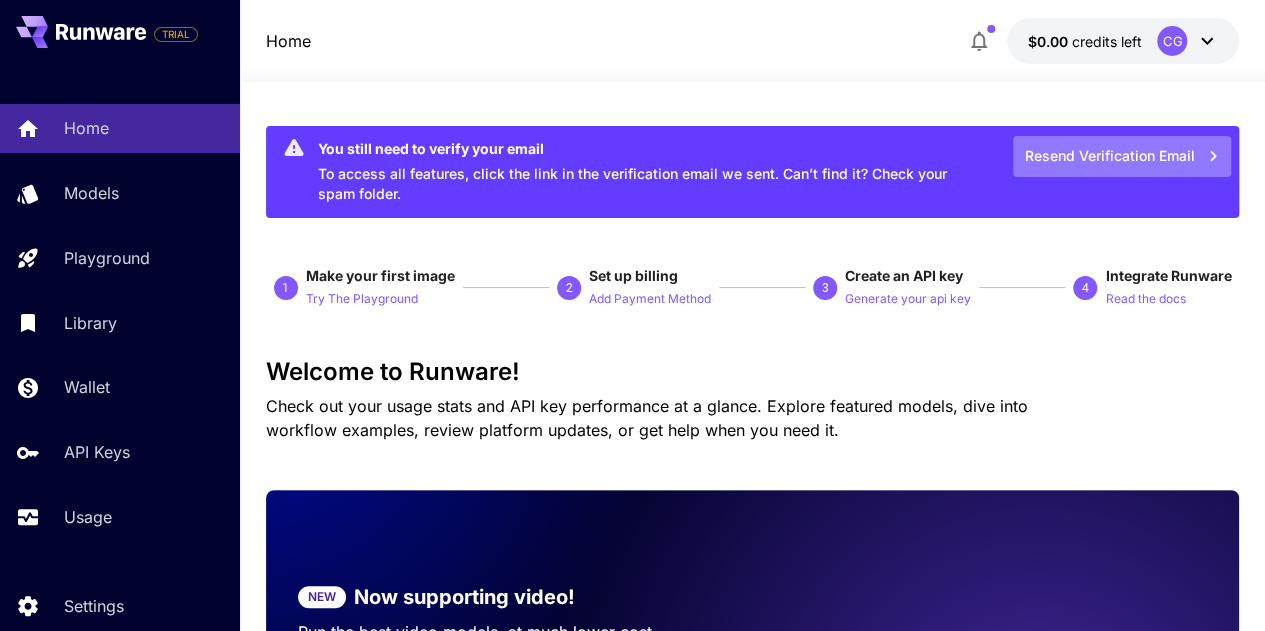 click 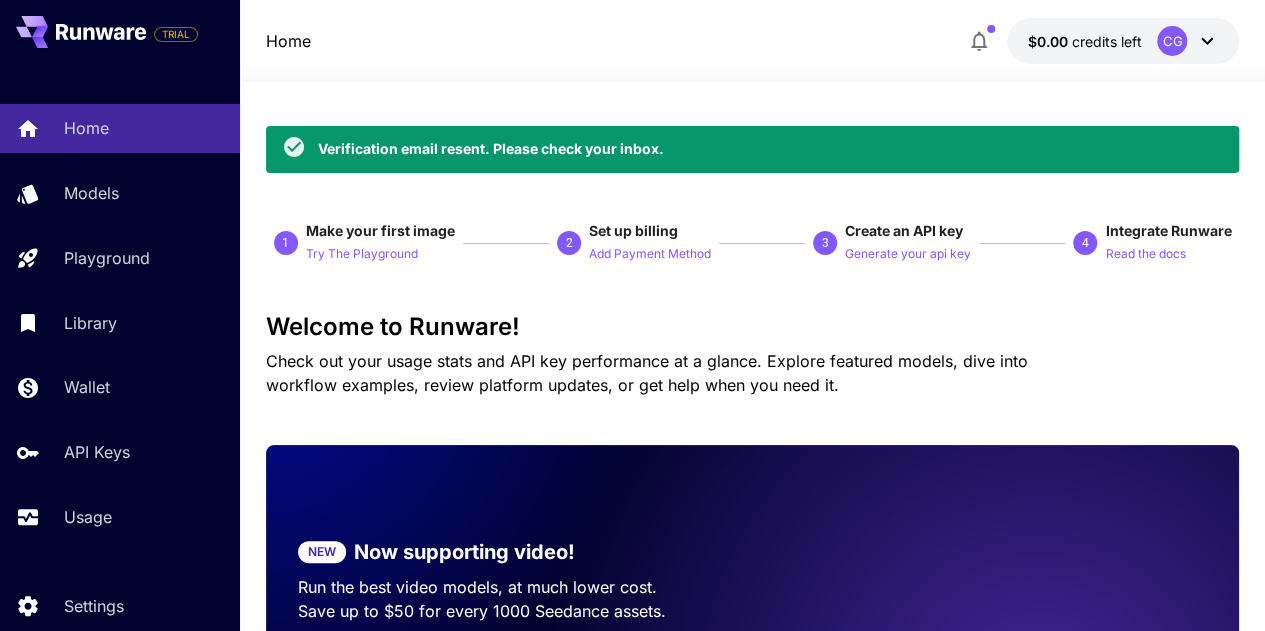 scroll, scrollTop: 69, scrollLeft: 0, axis: vertical 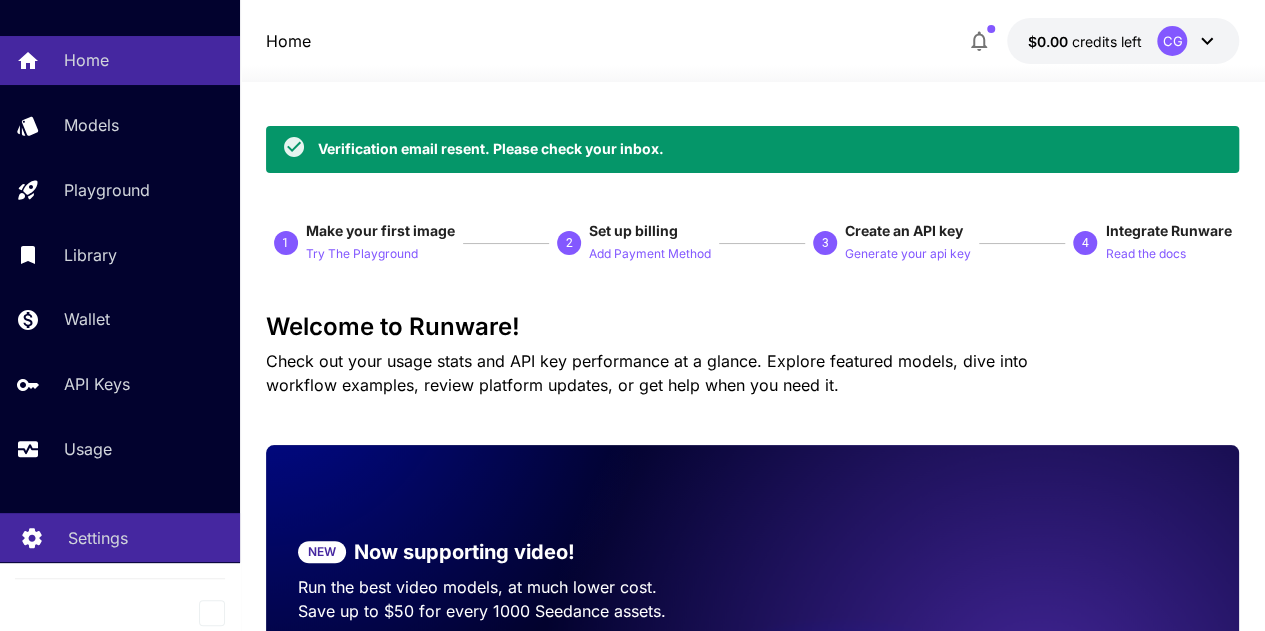 click on "Settings" at bounding box center (120, 537) 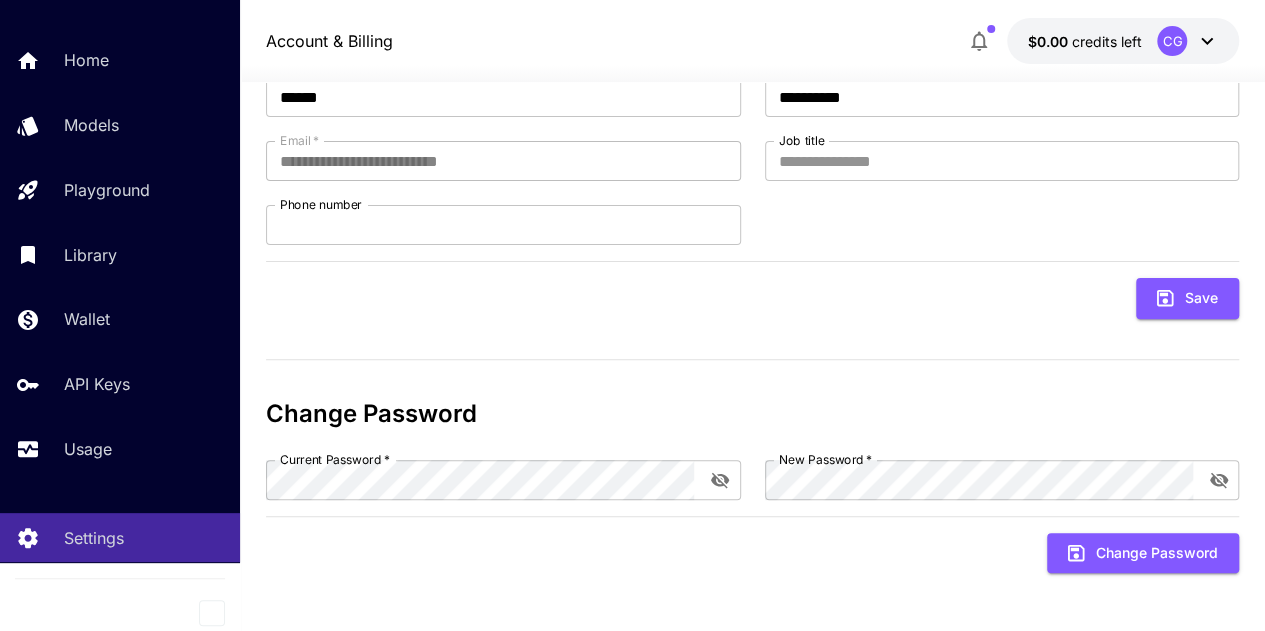scroll, scrollTop: 0, scrollLeft: 0, axis: both 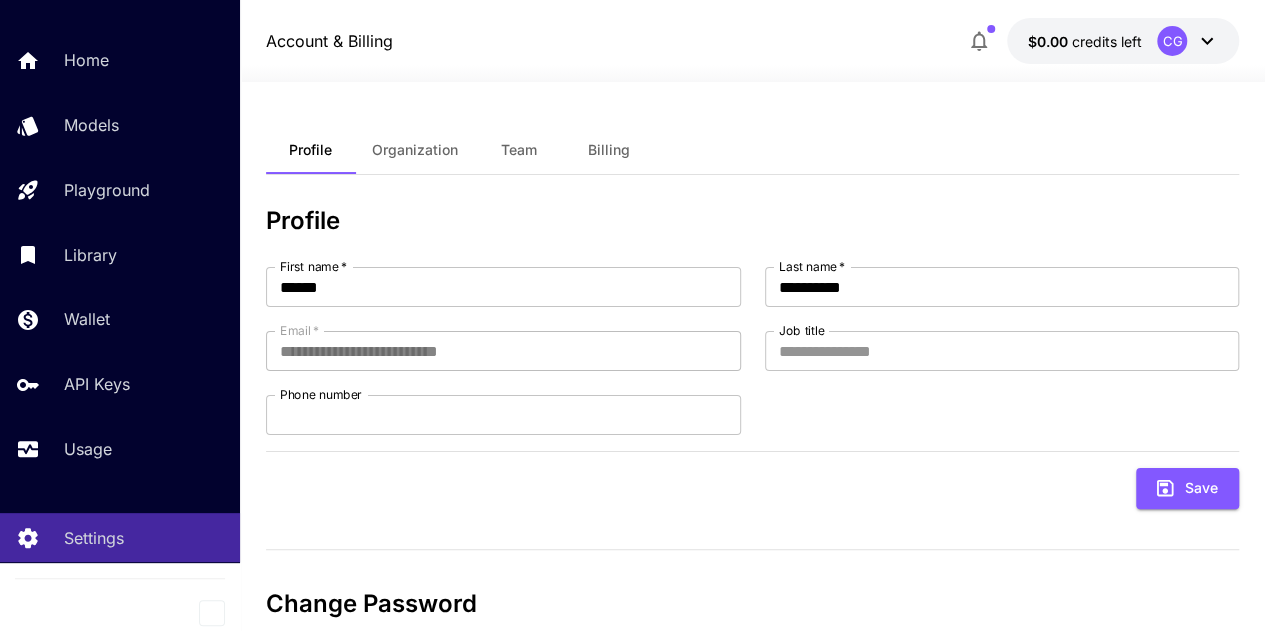 click on "CG" at bounding box center (1172, 41) 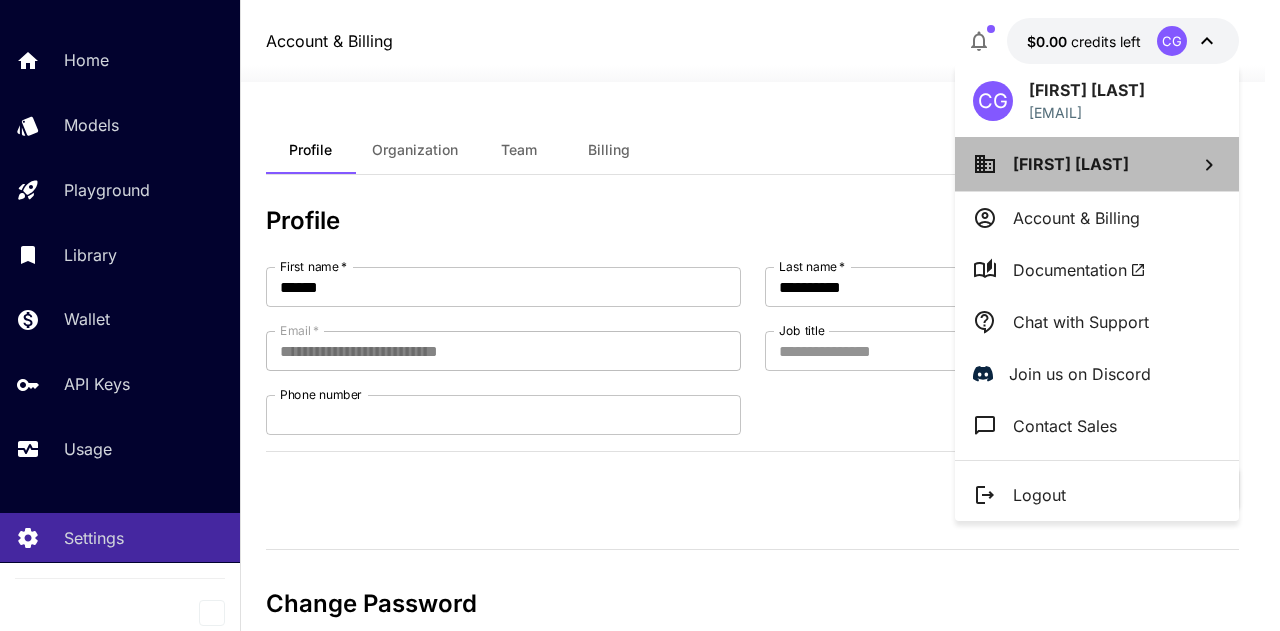 click on "Connie Grevengoed" at bounding box center [1097, 164] 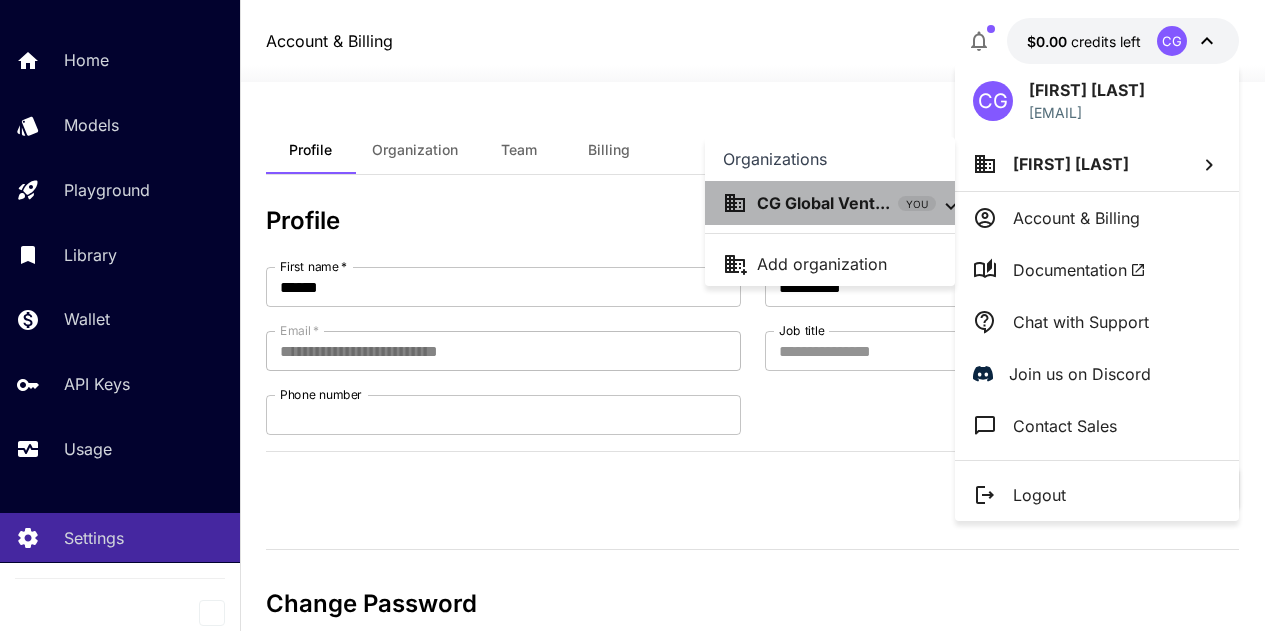 click on "CG Global Vent..." at bounding box center (823, 203) 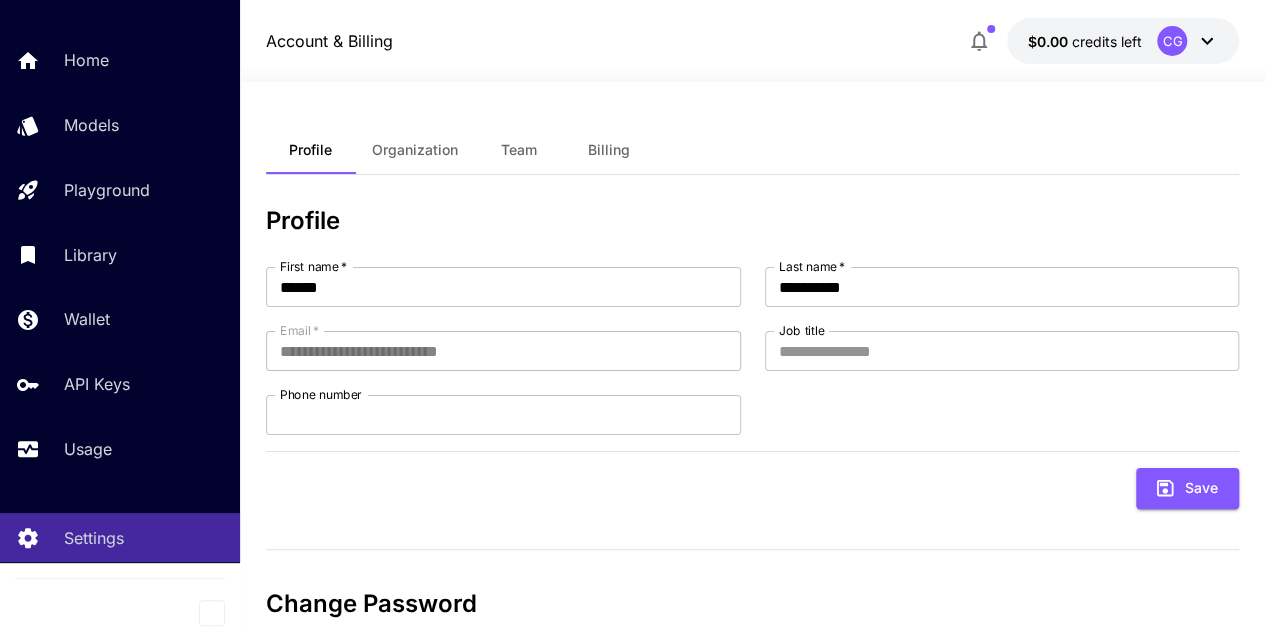 click on "CG" at bounding box center (1172, 41) 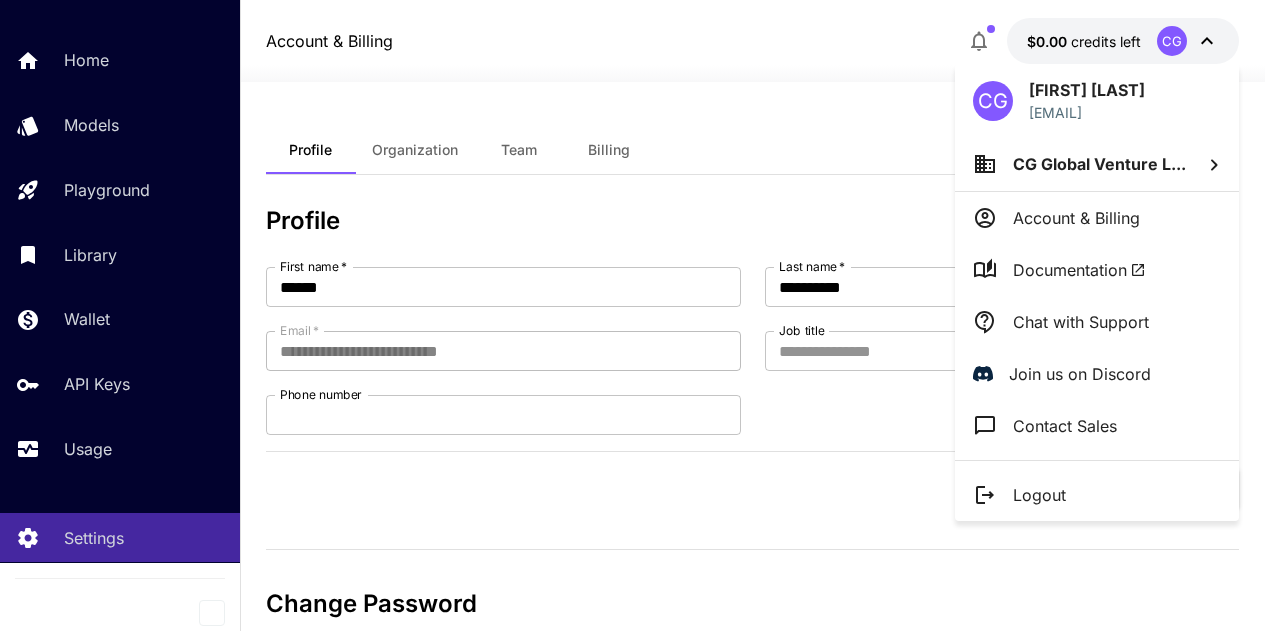 click on "Account & Billing" at bounding box center [1076, 218] 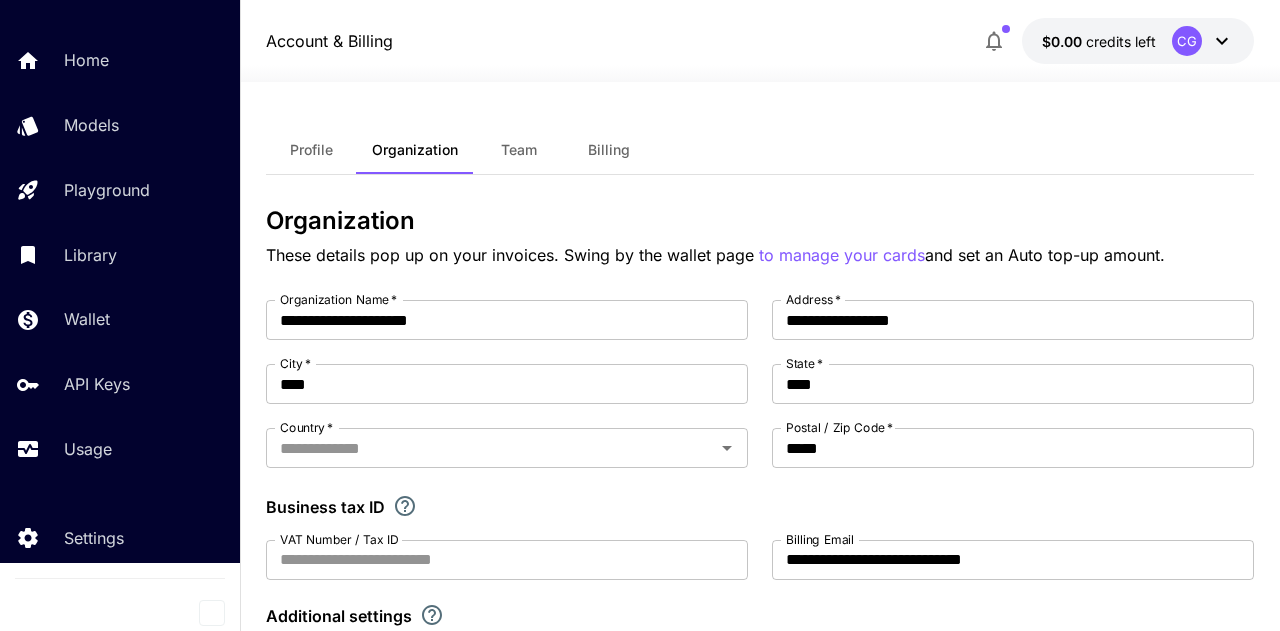 type on "**********" 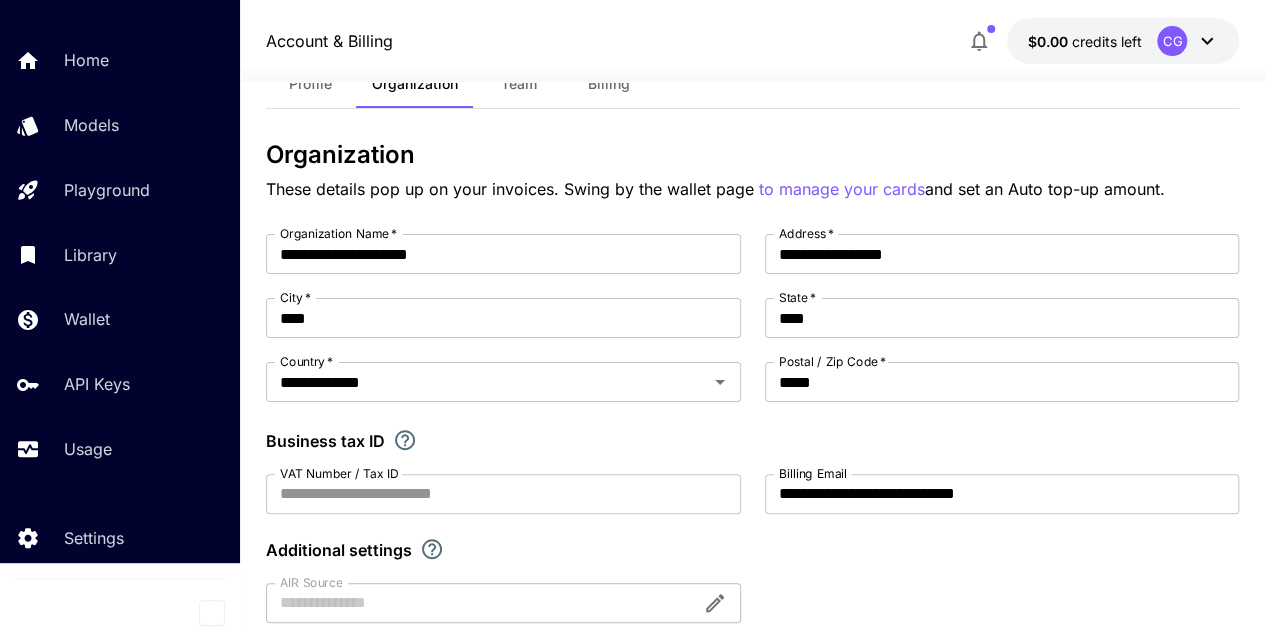 scroll, scrollTop: 0, scrollLeft: 0, axis: both 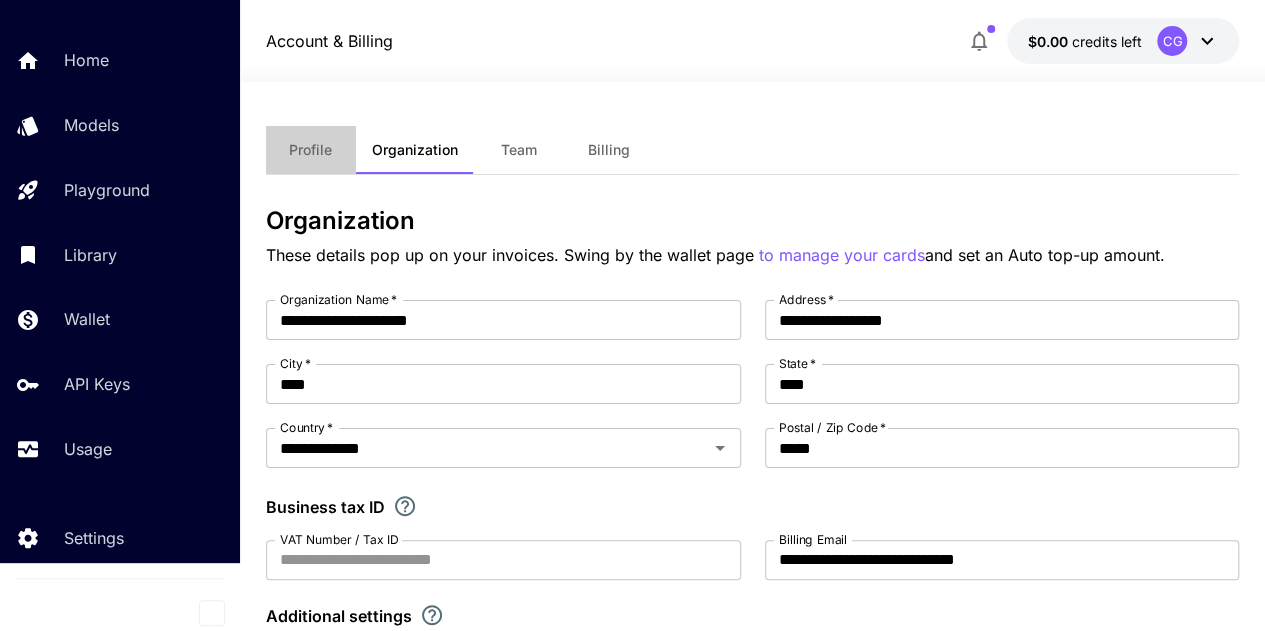 click on "Profile" at bounding box center [310, 150] 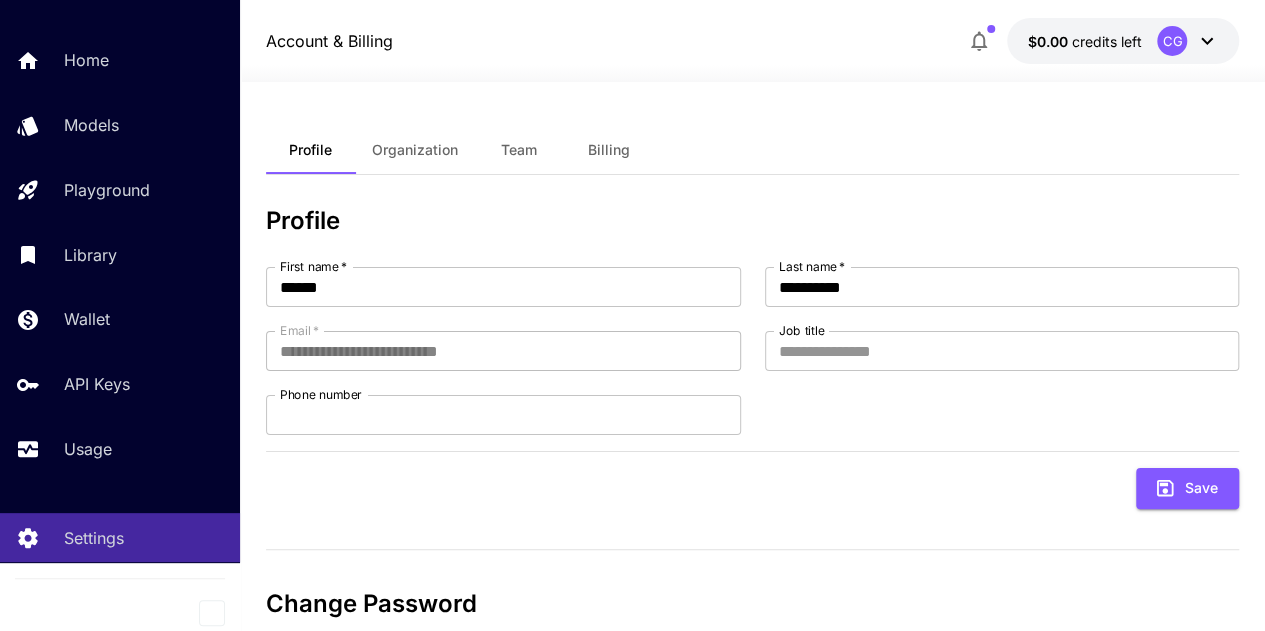 click on "CG" at bounding box center (1188, 41) 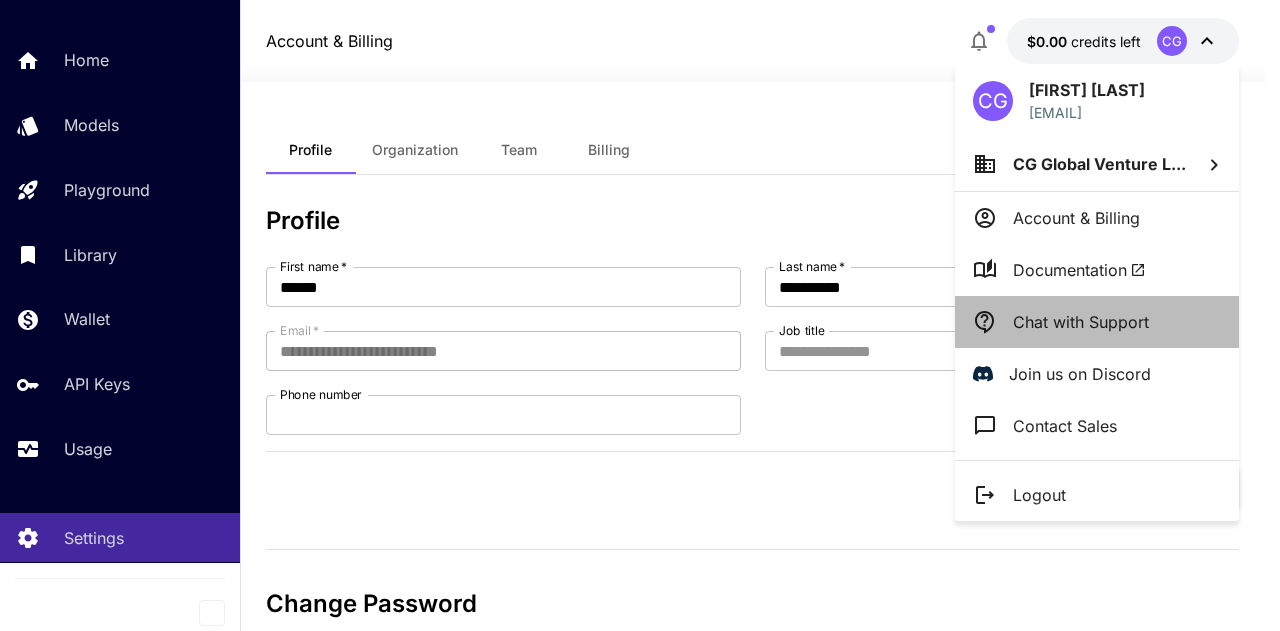 click on "Chat with Support" at bounding box center (1081, 322) 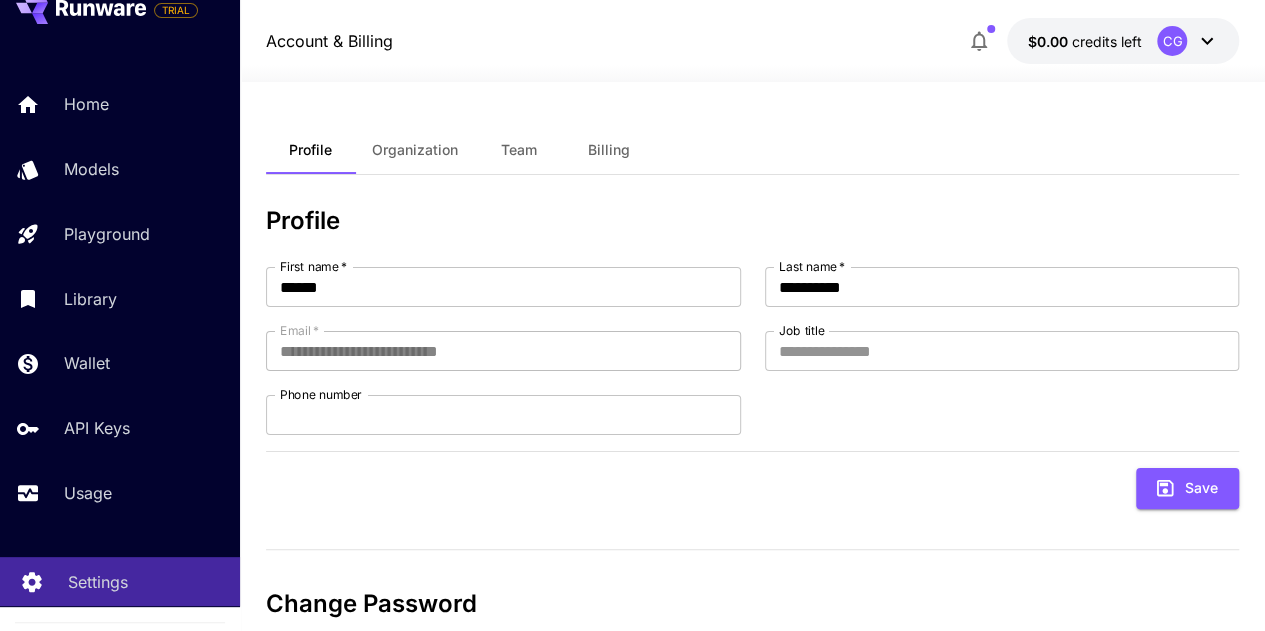 scroll, scrollTop: 0, scrollLeft: 0, axis: both 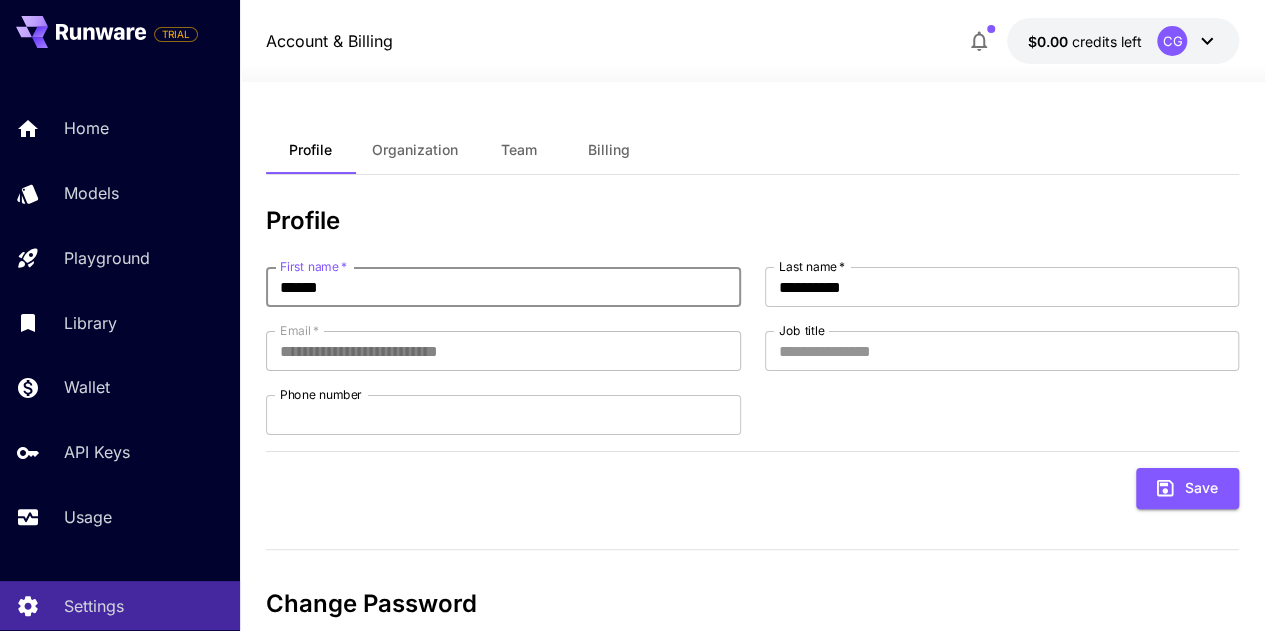 click on "******" at bounding box center (503, 287) 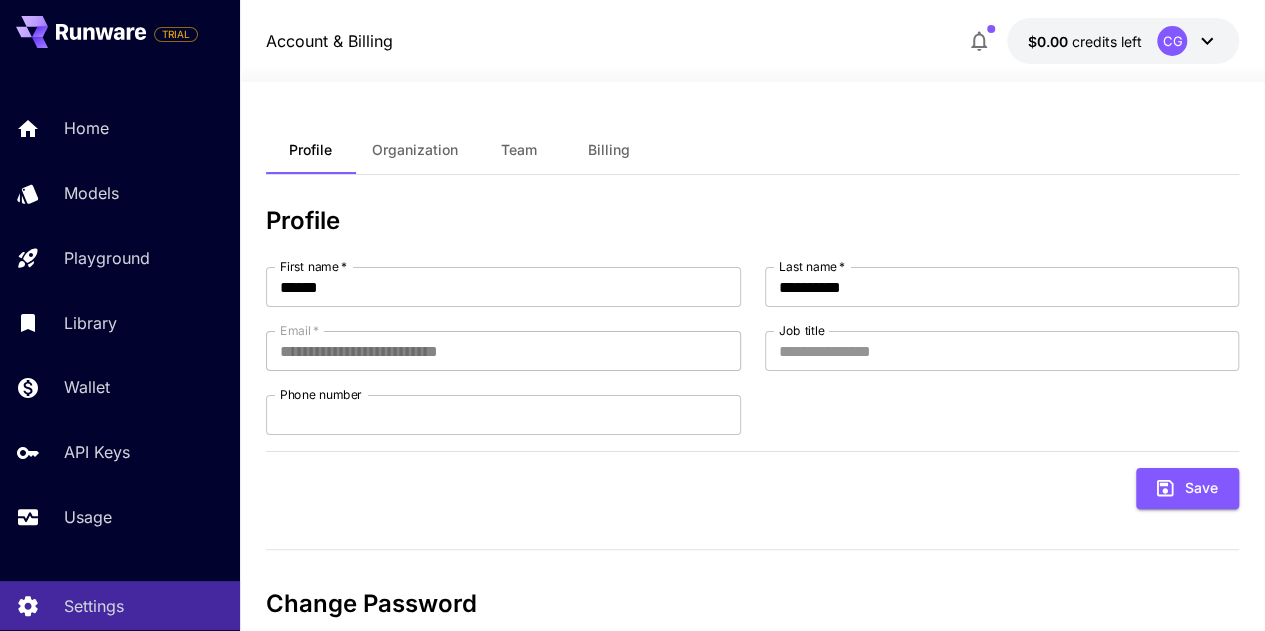 click 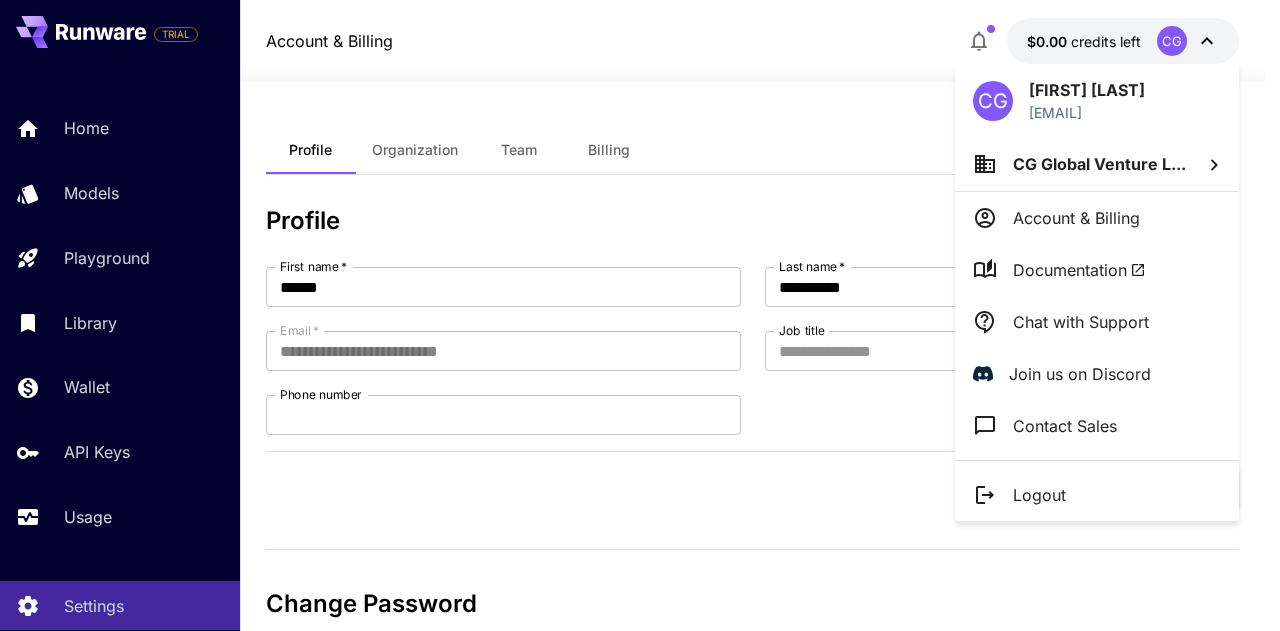 click at bounding box center [640, 315] 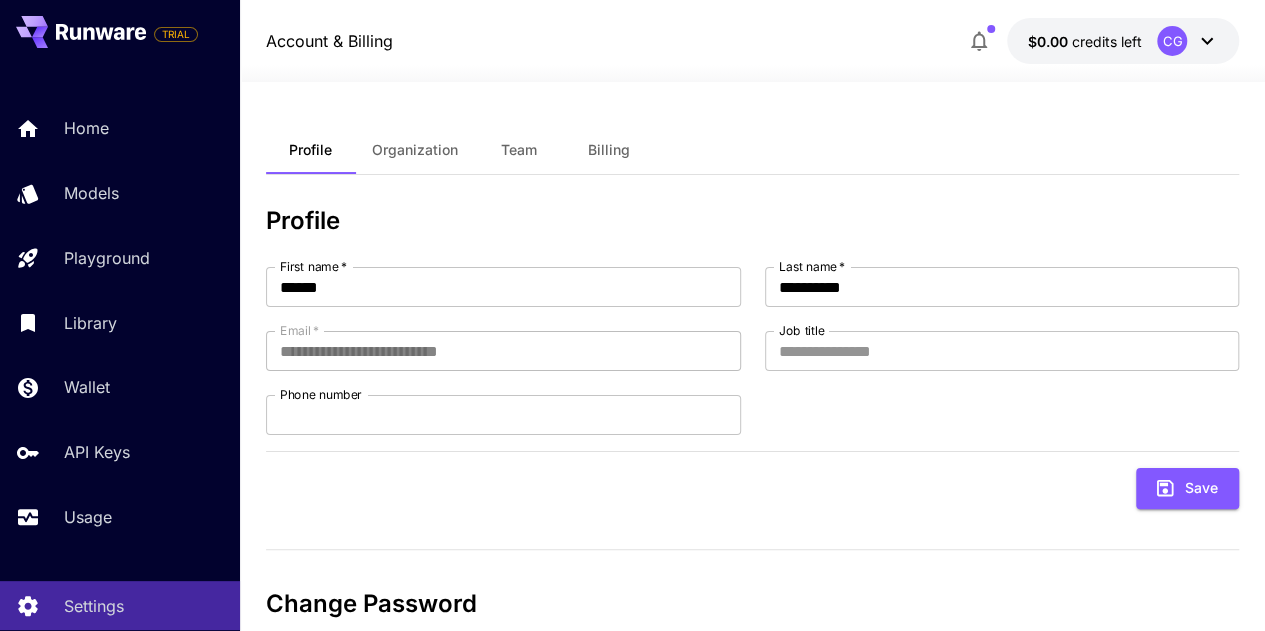 click on "**********" at bounding box center (753, 452) 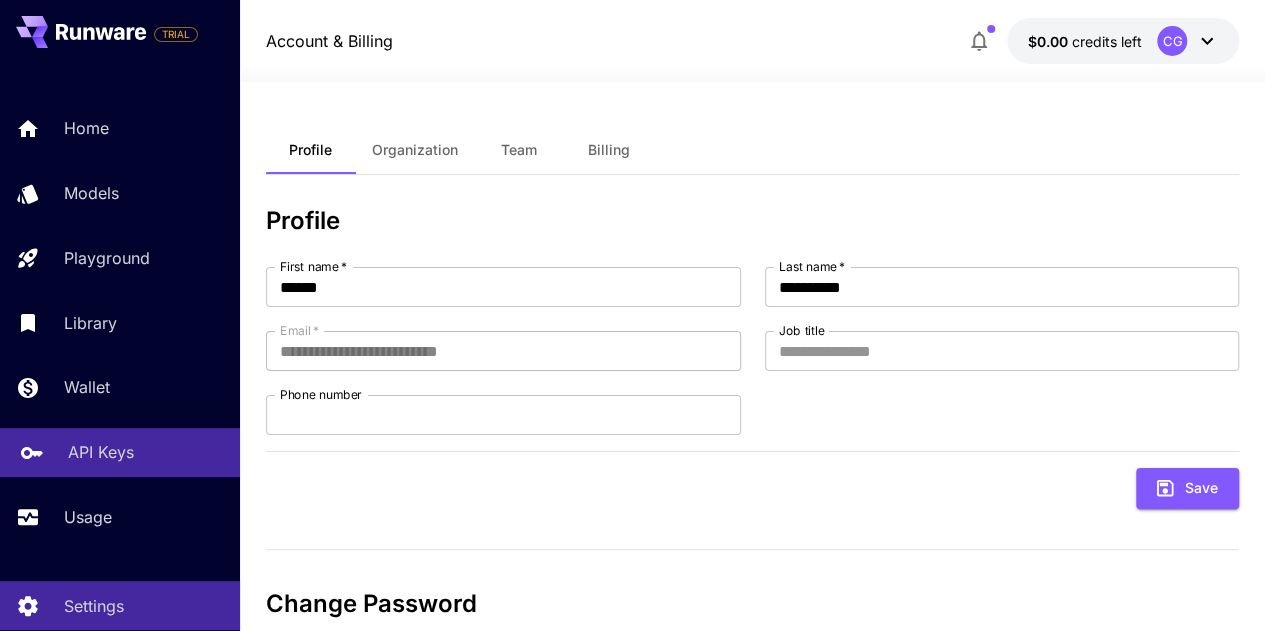 click on "API Keys" at bounding box center [101, 452] 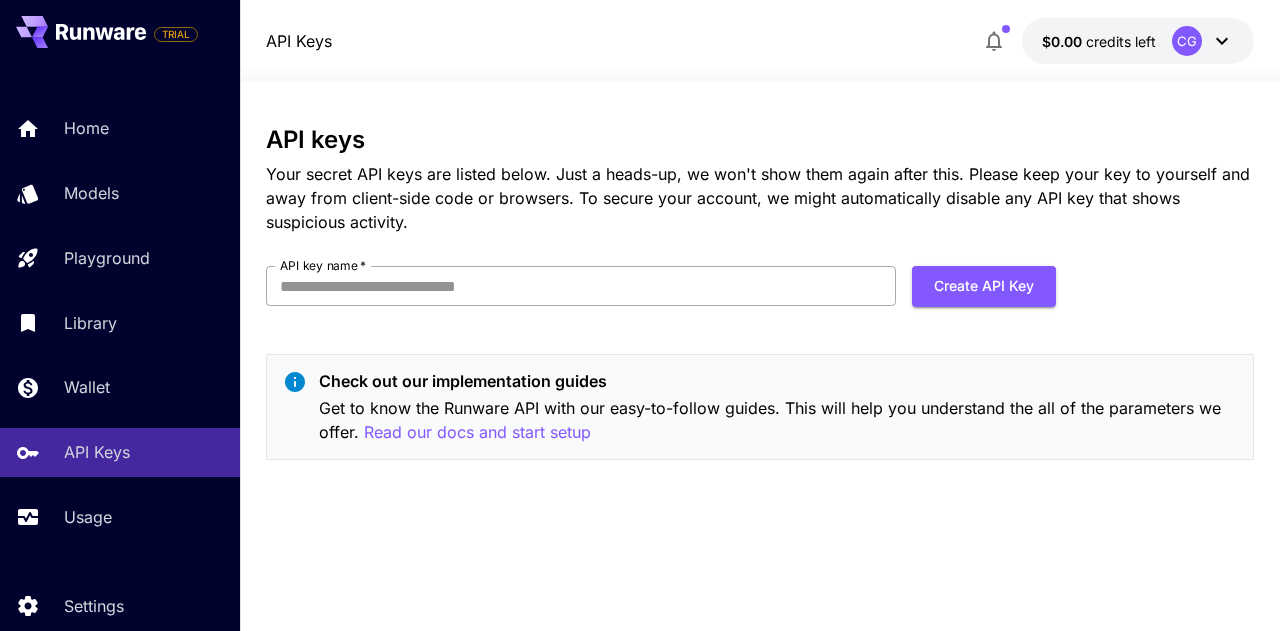 click on "API key name   *" at bounding box center (581, 286) 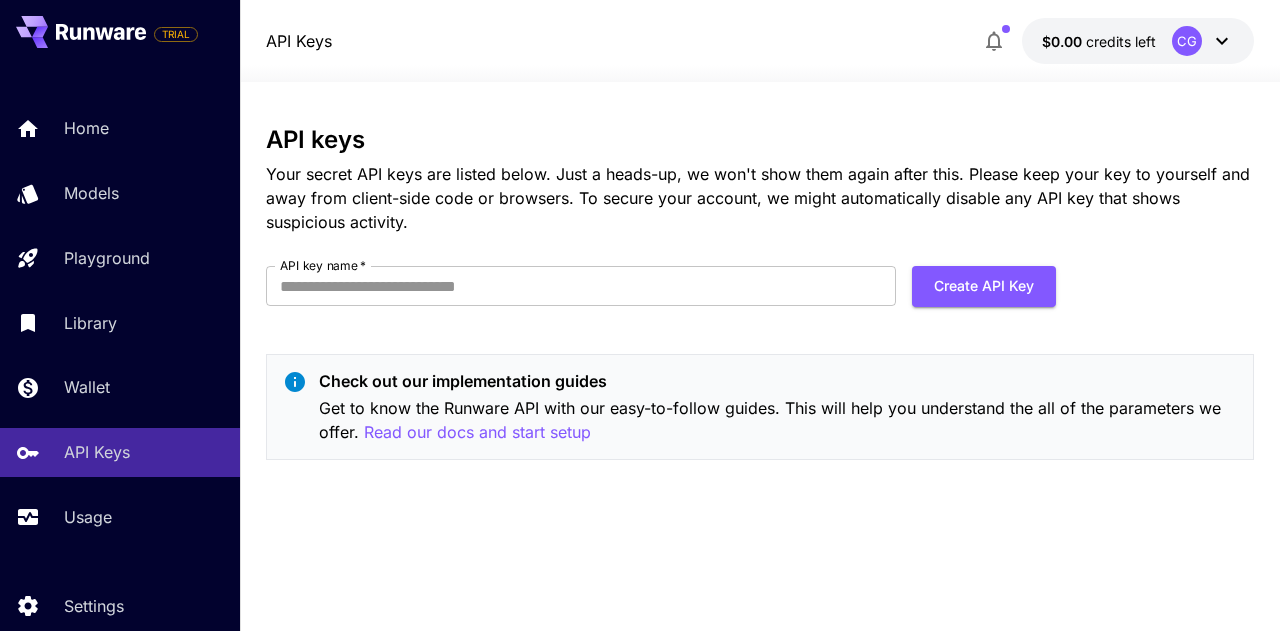 click on "API keys Your secret API keys are listed below. Just a heads-up, we won't show them again after this. Please keep your key to yourself and away from client-side code or browsers. To secure your account, we might automatically disable any API key that shows suspicious activity. API key name   * API key name   * Create API Key Check out our implementation guides Get to know the Runware API with our easy-to-follow guides. This will help you understand the all of the parameters we offer.   Read our docs and start setup" at bounding box center [760, 301] 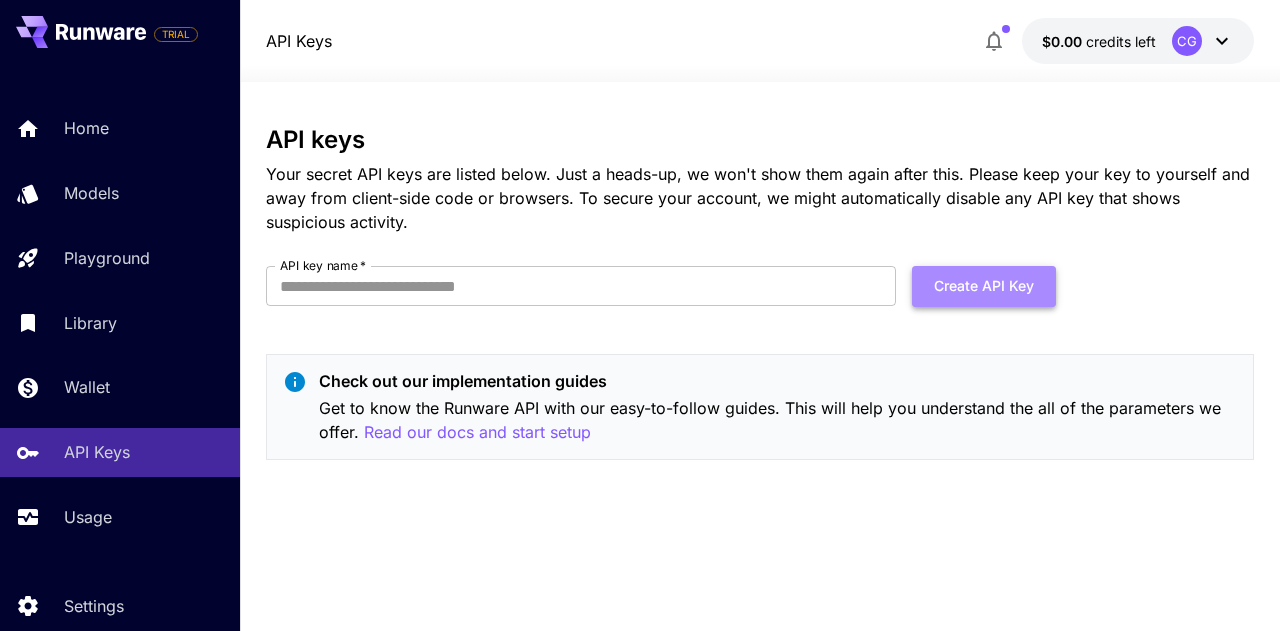 click on "Create API Key" at bounding box center [984, 286] 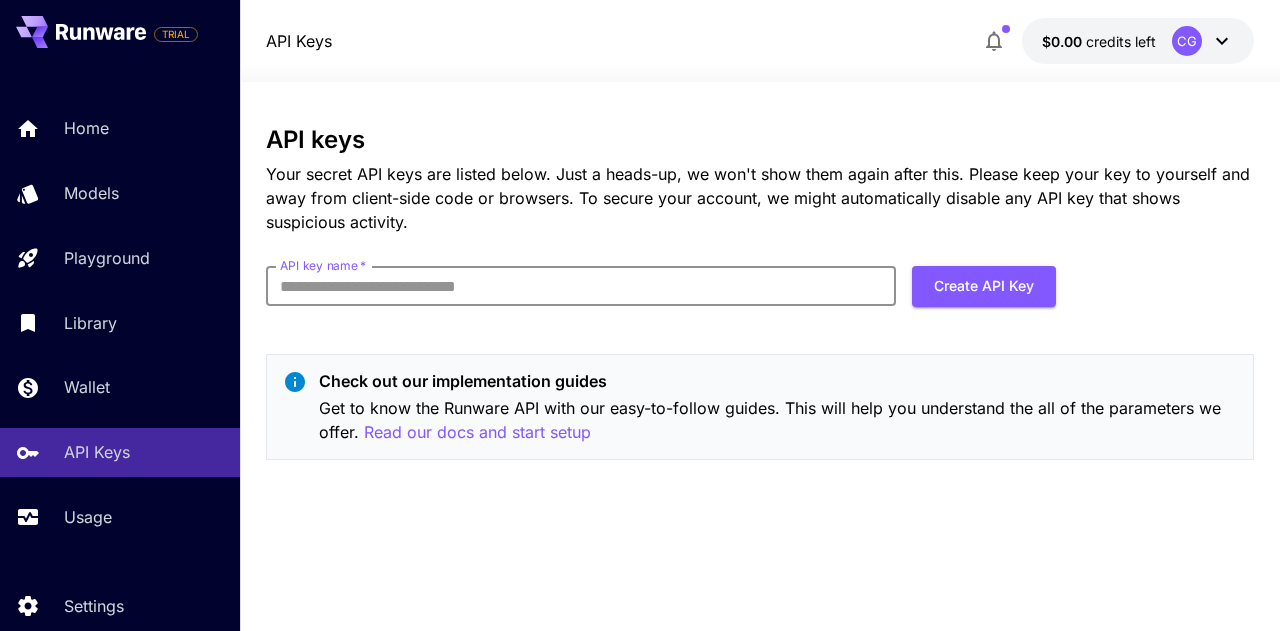 click on "API key name   *" at bounding box center (581, 286) 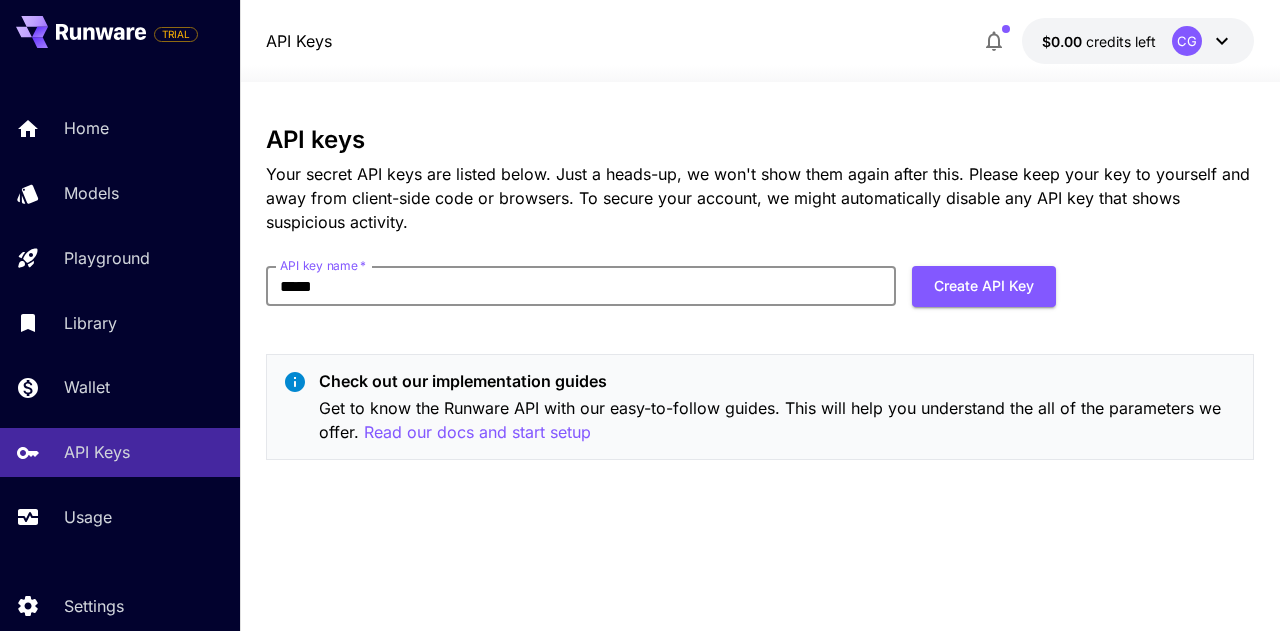 type on "**********" 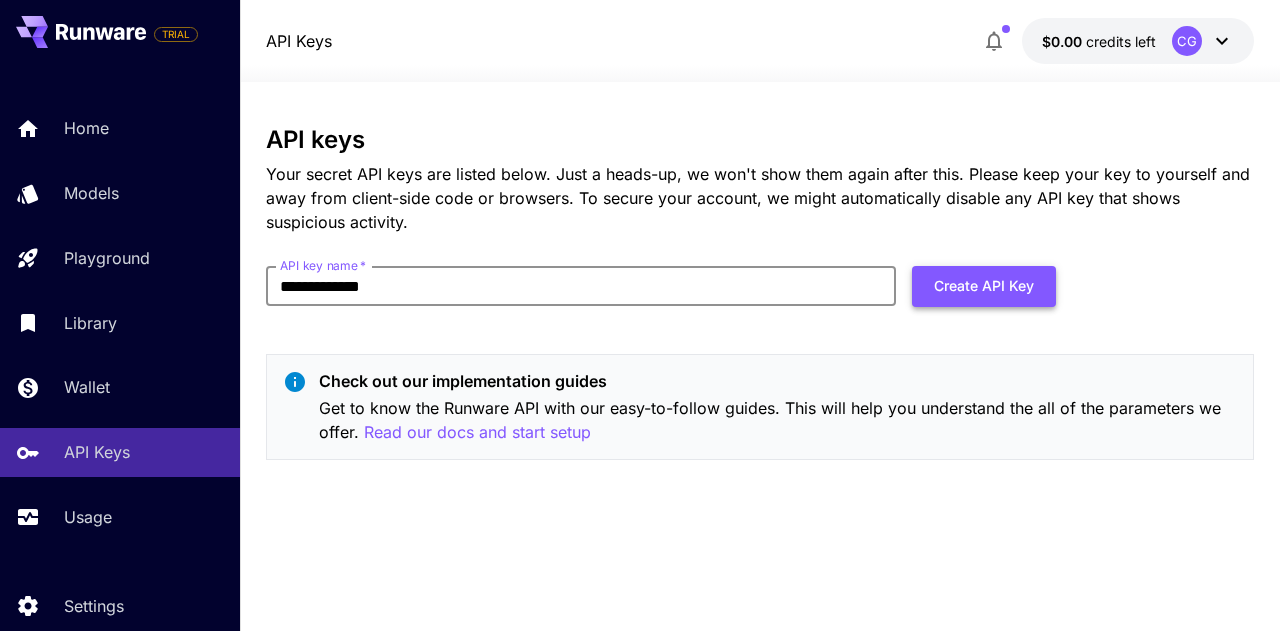 click on "Create API Key" at bounding box center (984, 286) 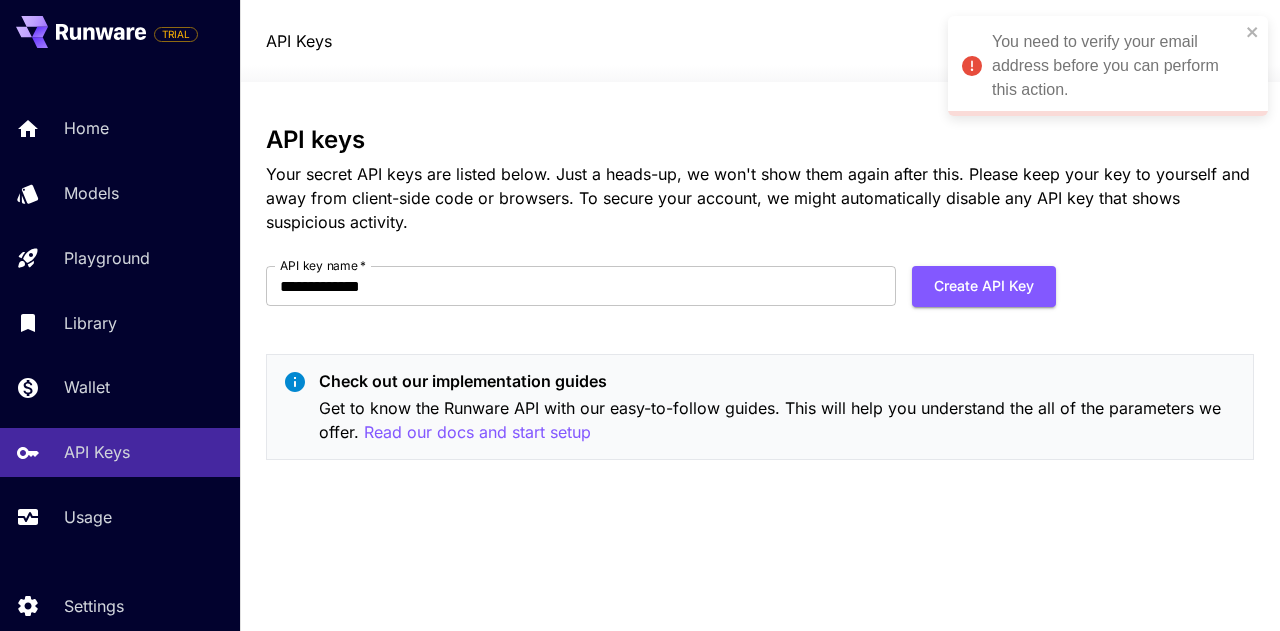 click on "You need to verify your email address before you can perform this action." at bounding box center [1116, 66] 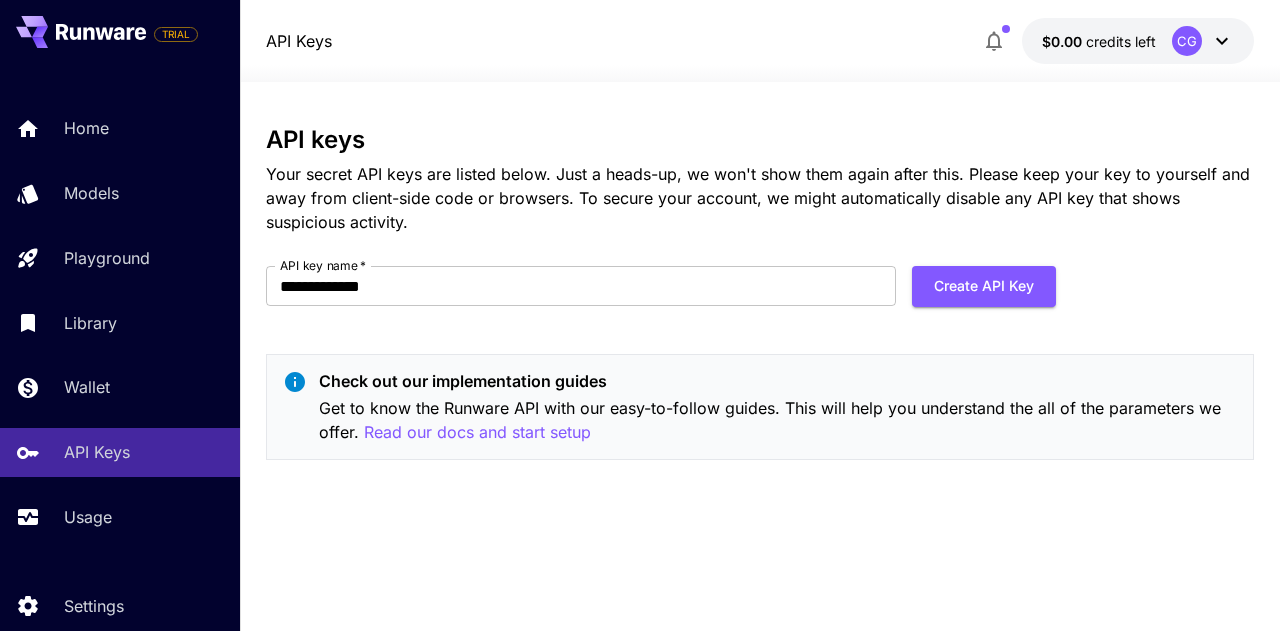click 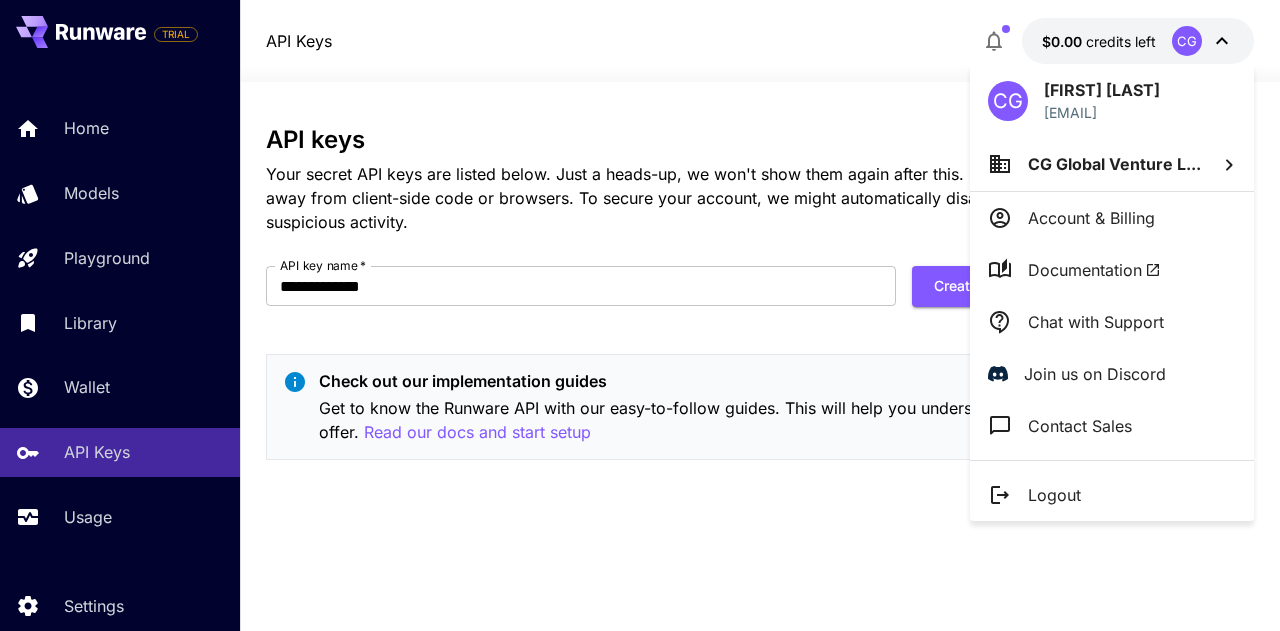 click on "Logout" at bounding box center (1112, 495) 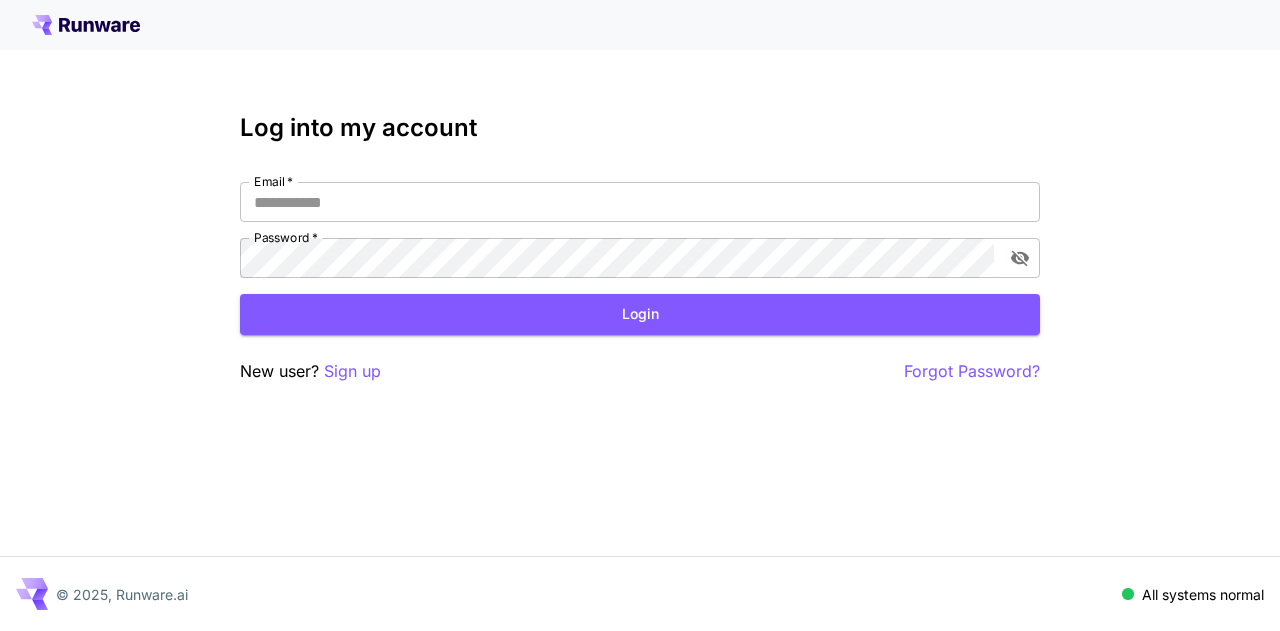 scroll, scrollTop: 0, scrollLeft: 0, axis: both 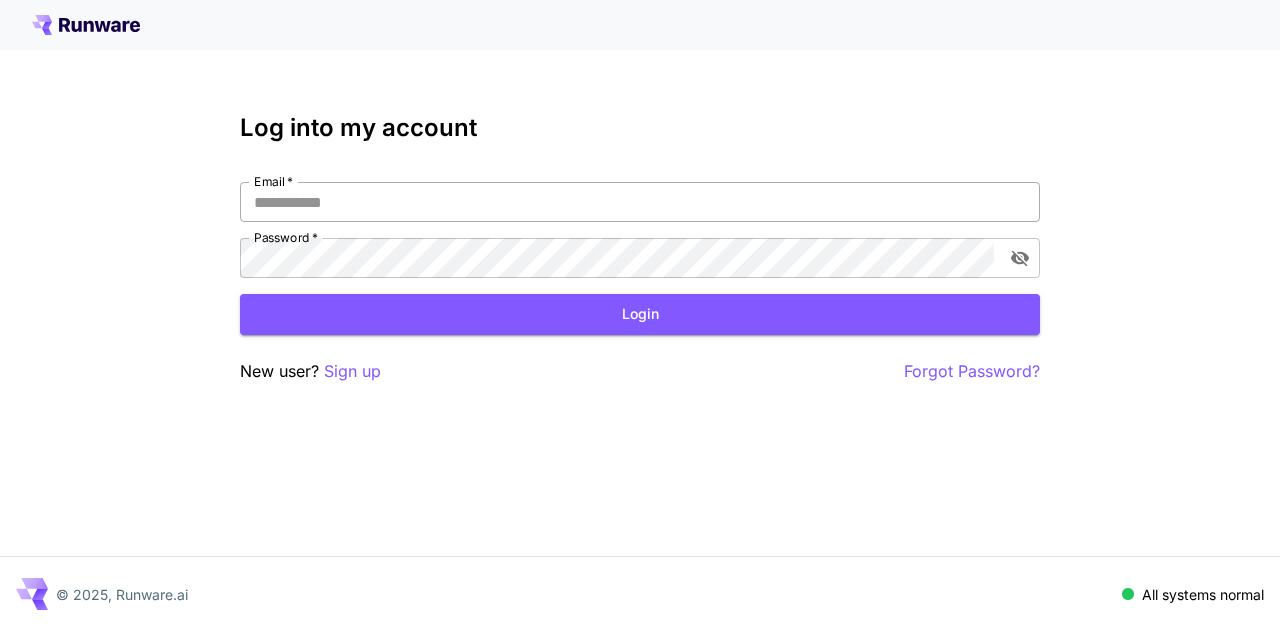 type on "**********" 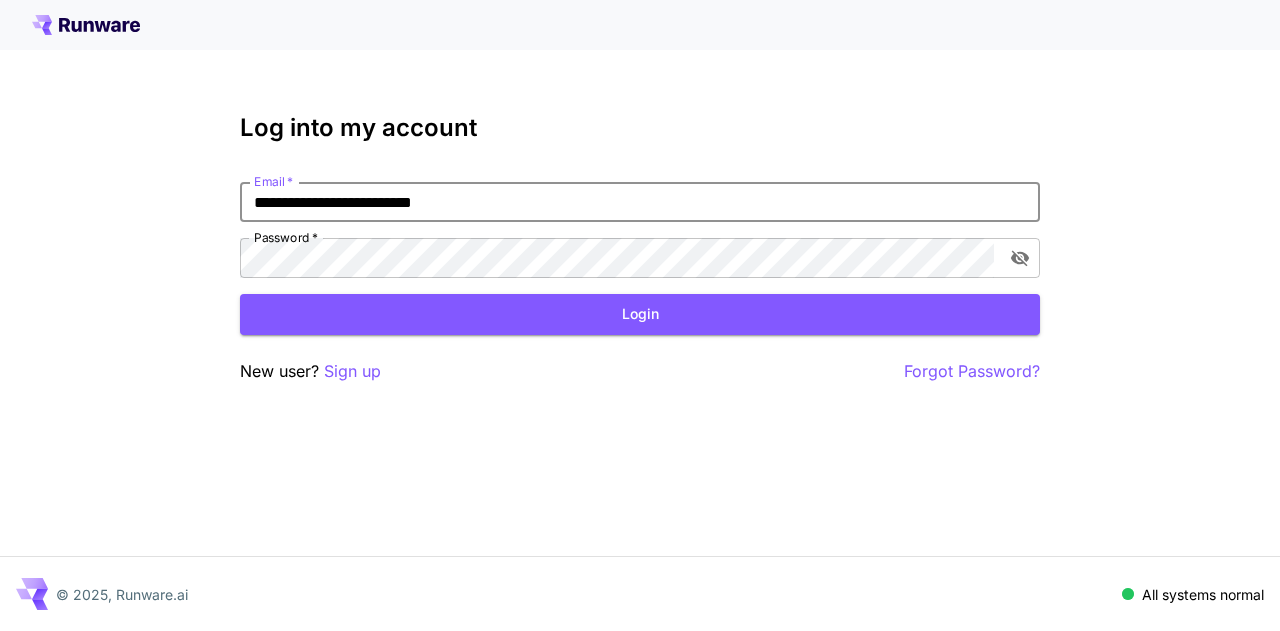click on "**********" at bounding box center [640, 202] 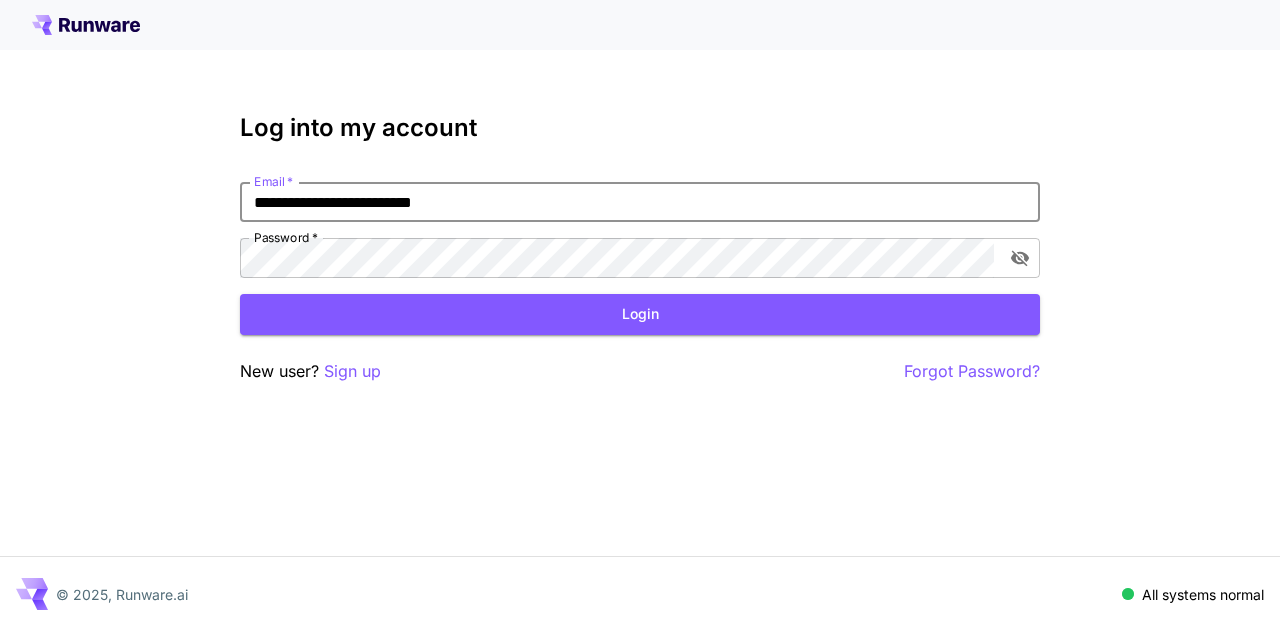 drag, startPoint x: 507, startPoint y: 209, endPoint x: 226, endPoint y: 223, distance: 281.34854 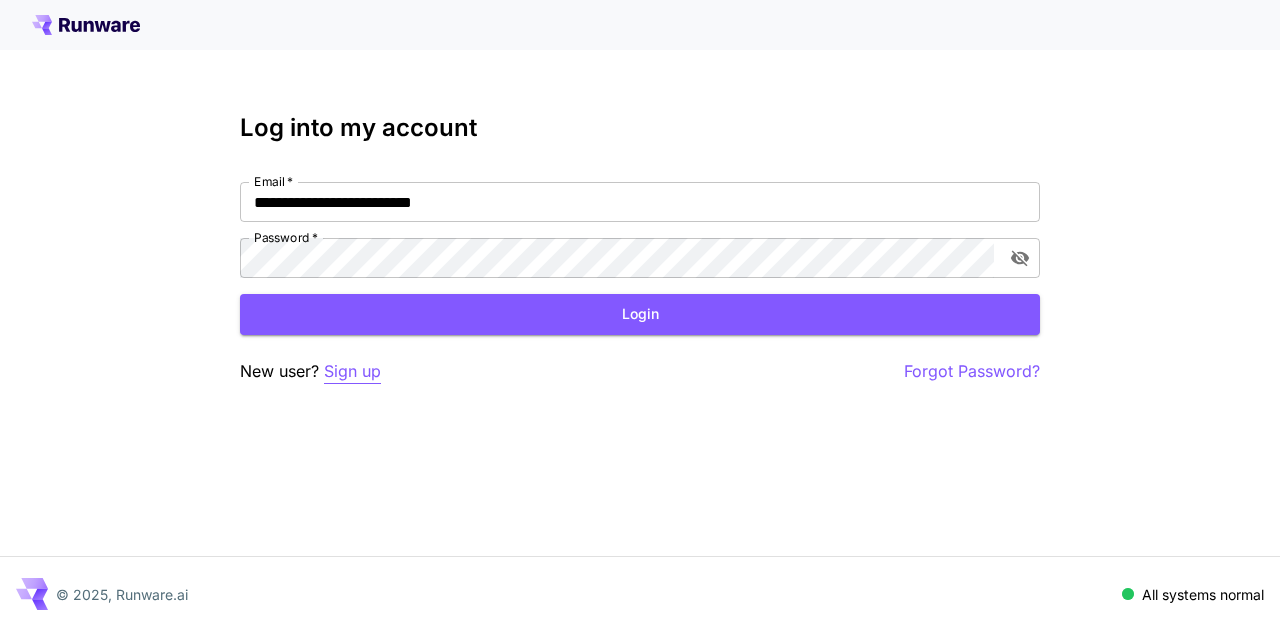 click on "Sign up" at bounding box center (352, 371) 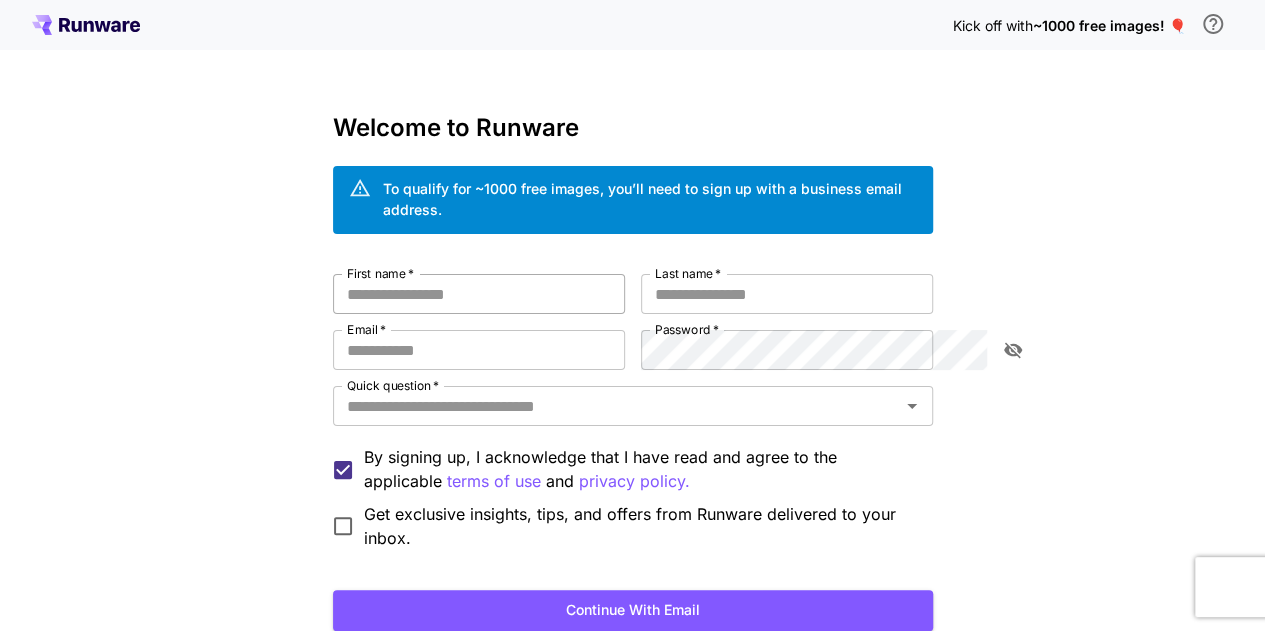click on "First name   *" at bounding box center [479, 294] 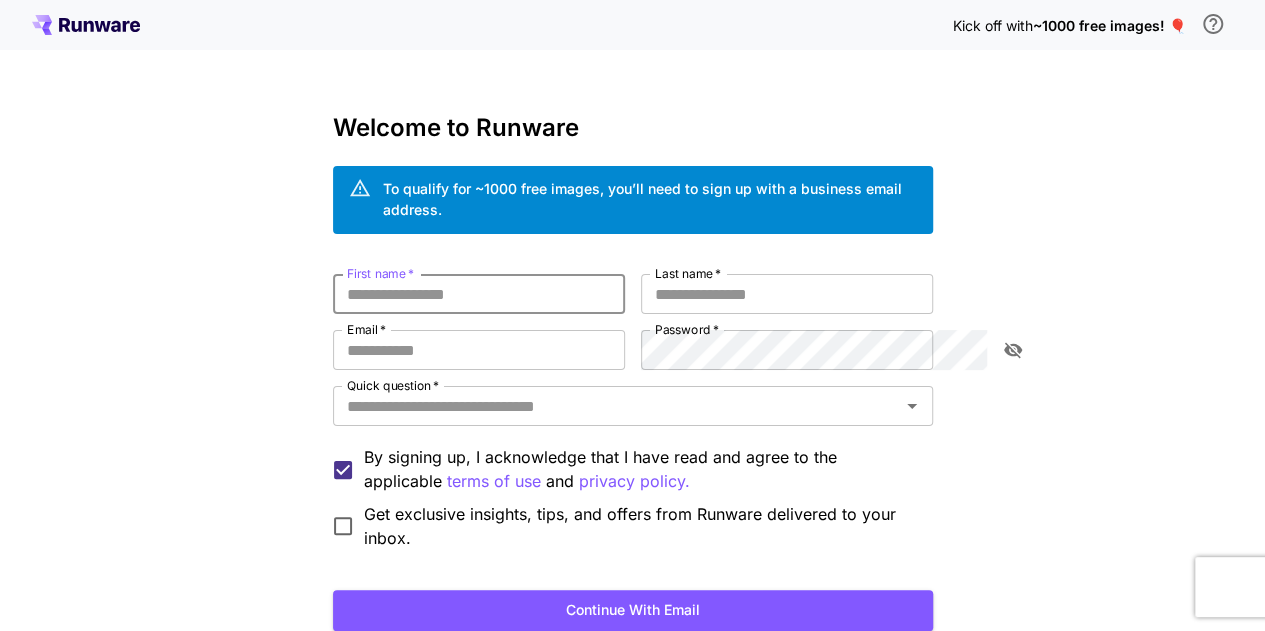 click on "First name   *" at bounding box center (479, 294) 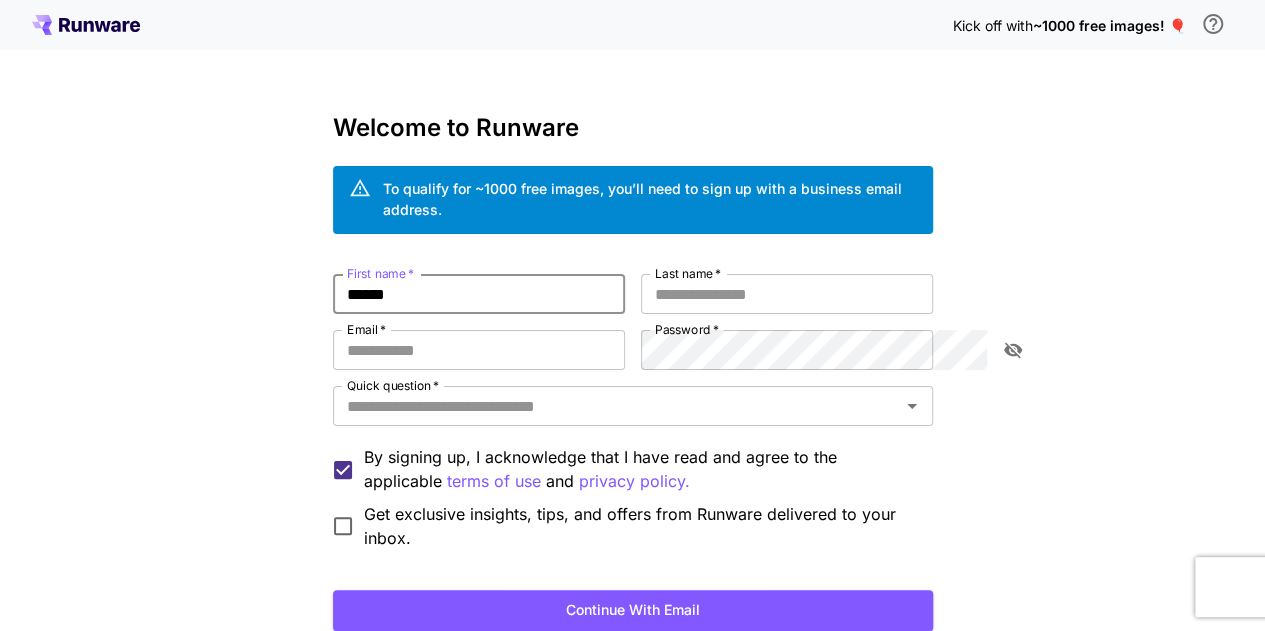 type on "******" 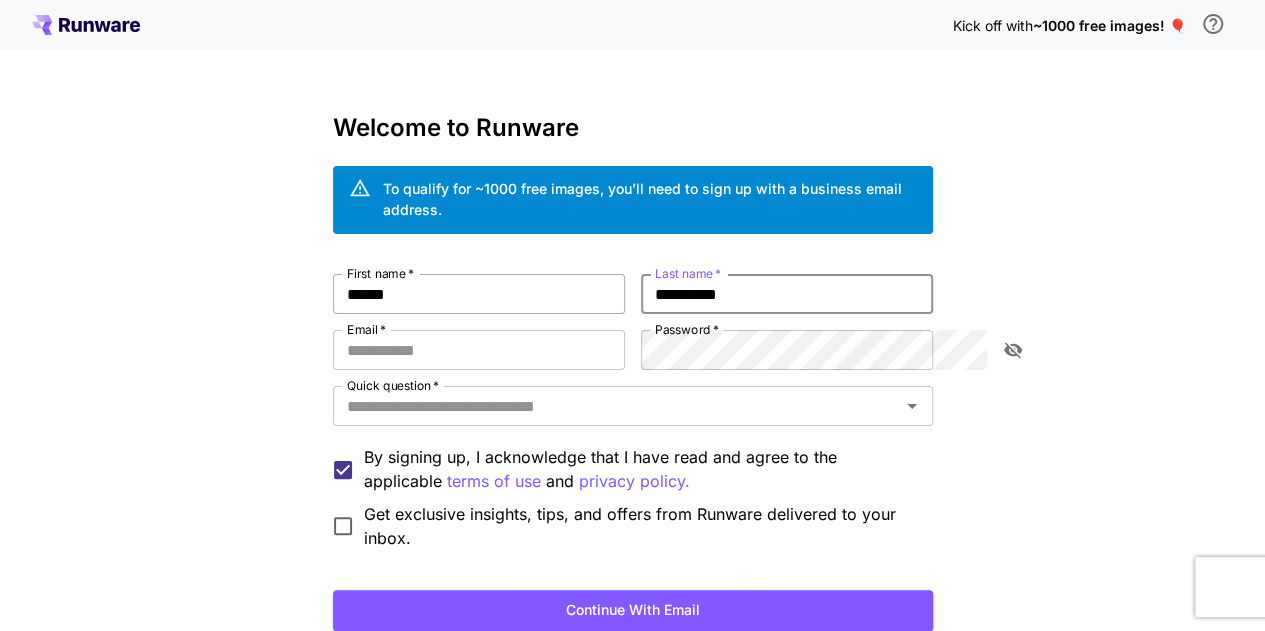 type on "**********" 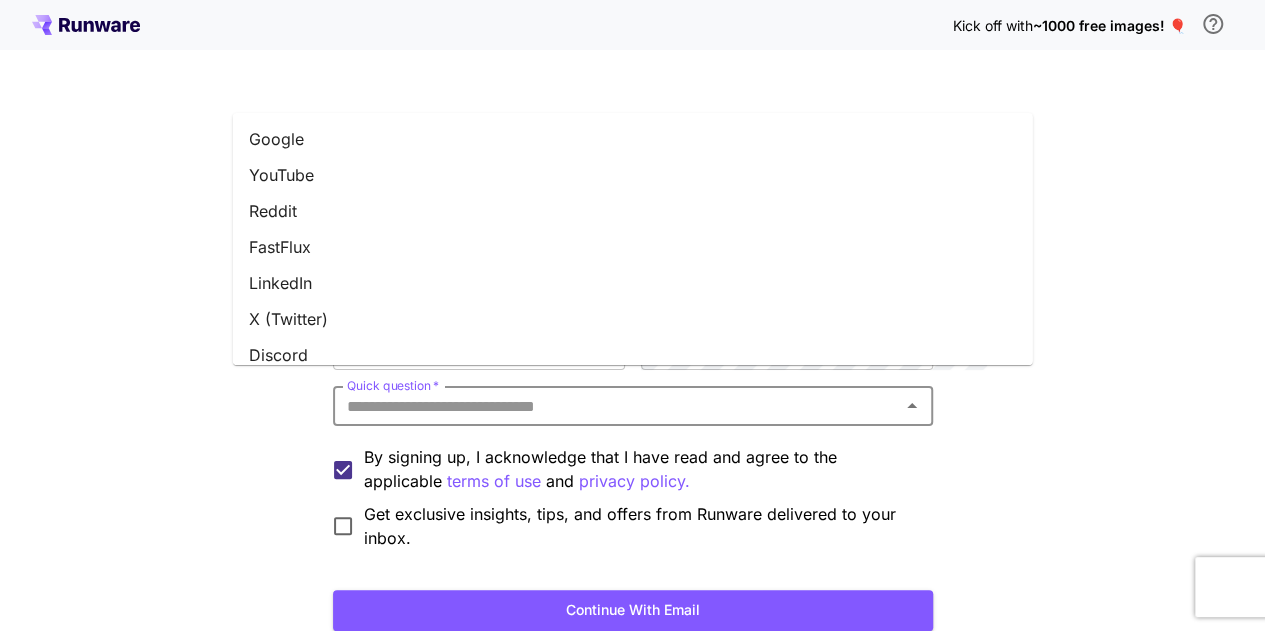 click on "Quick question   *" at bounding box center (616, 406) 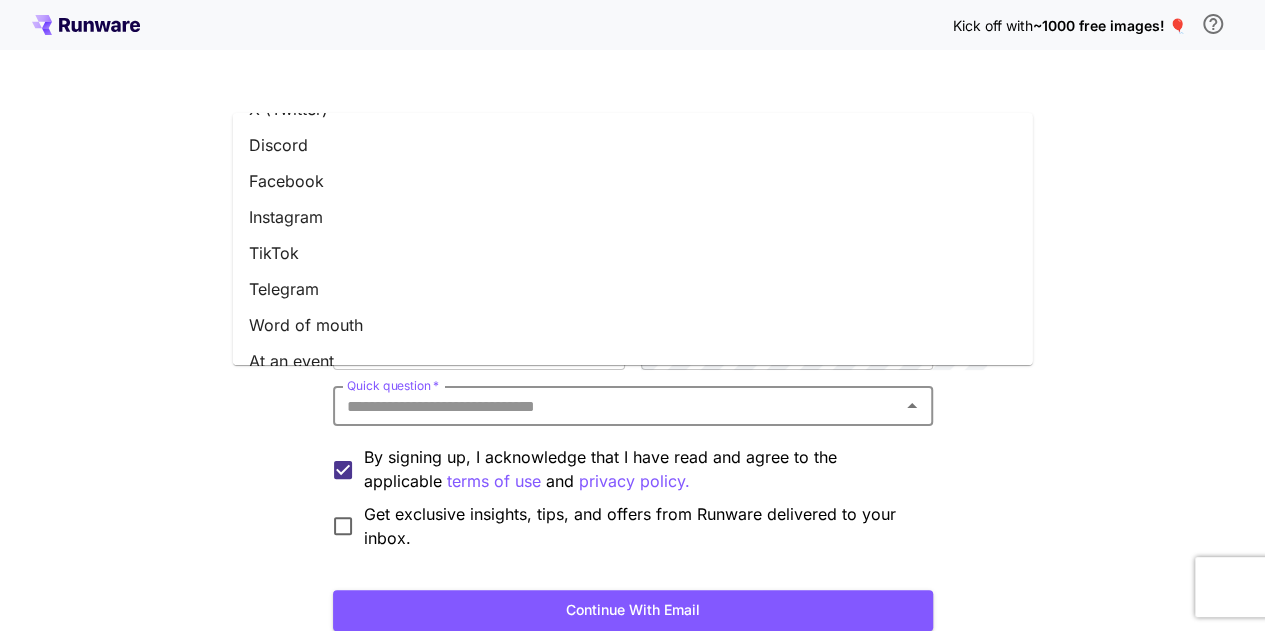 scroll, scrollTop: 300, scrollLeft: 0, axis: vertical 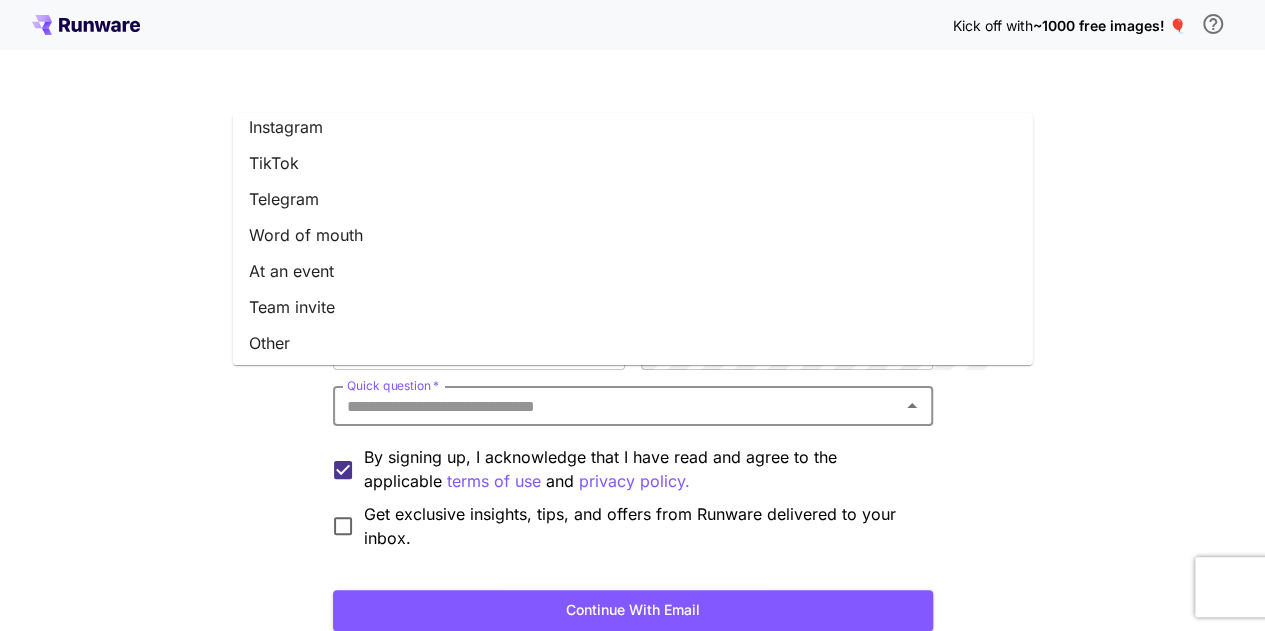 click on "Word of mouth" at bounding box center (633, 235) 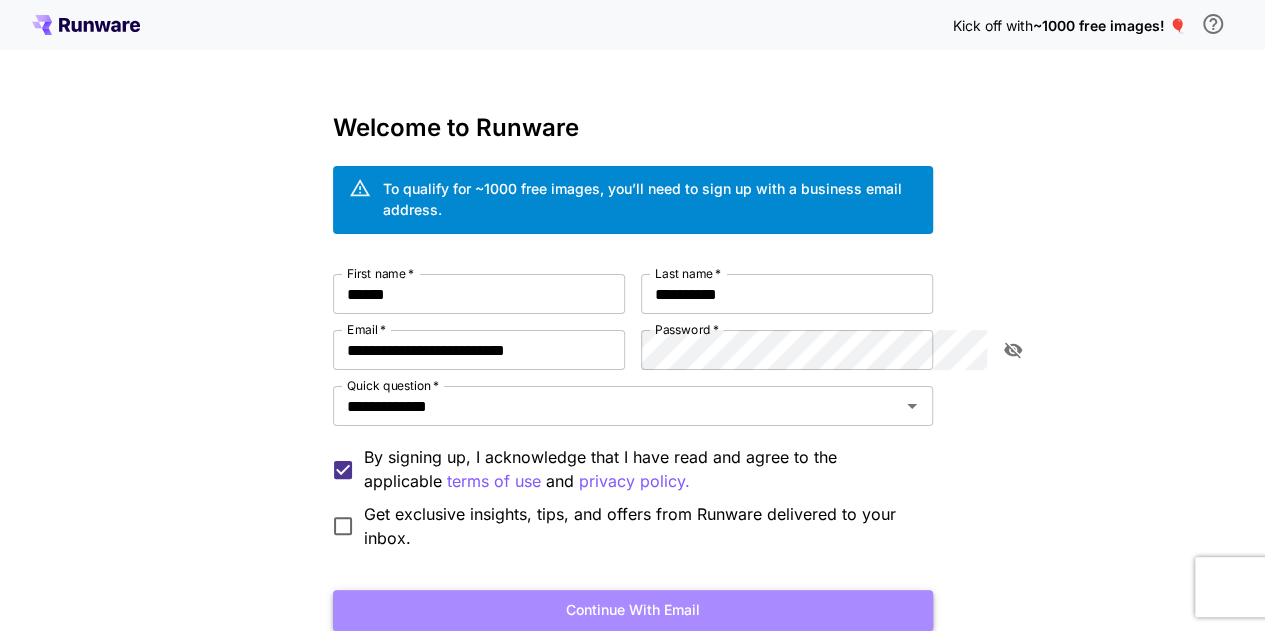 click on "Continue with email" at bounding box center [633, 610] 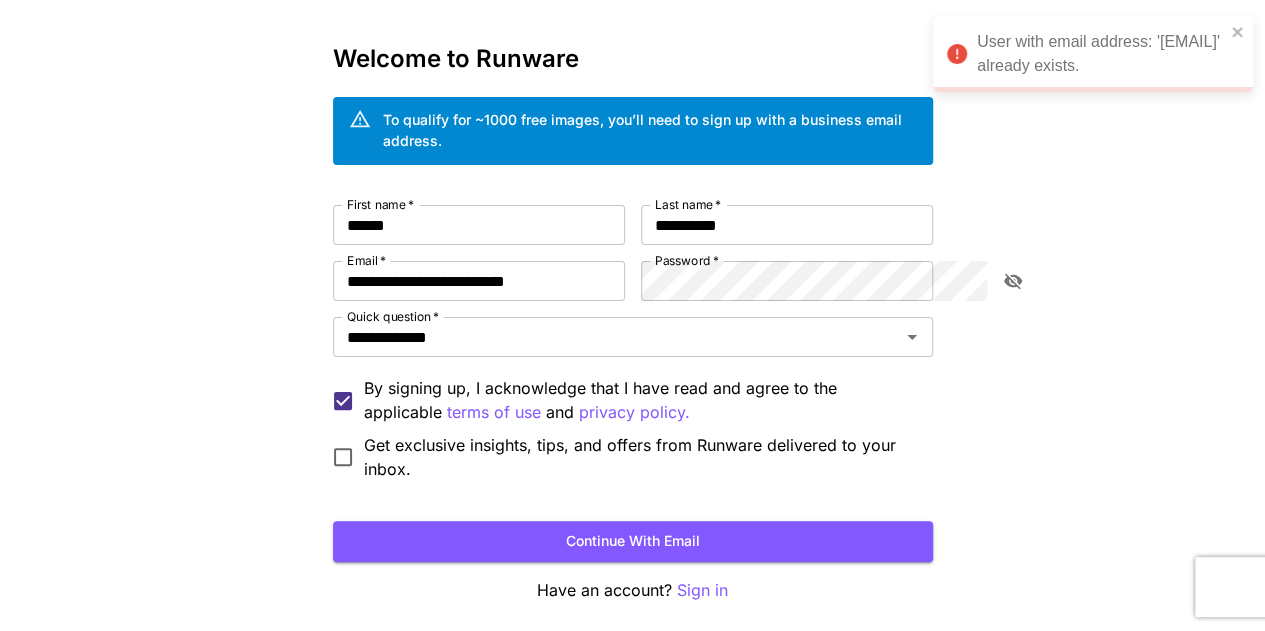 scroll, scrollTop: 100, scrollLeft: 0, axis: vertical 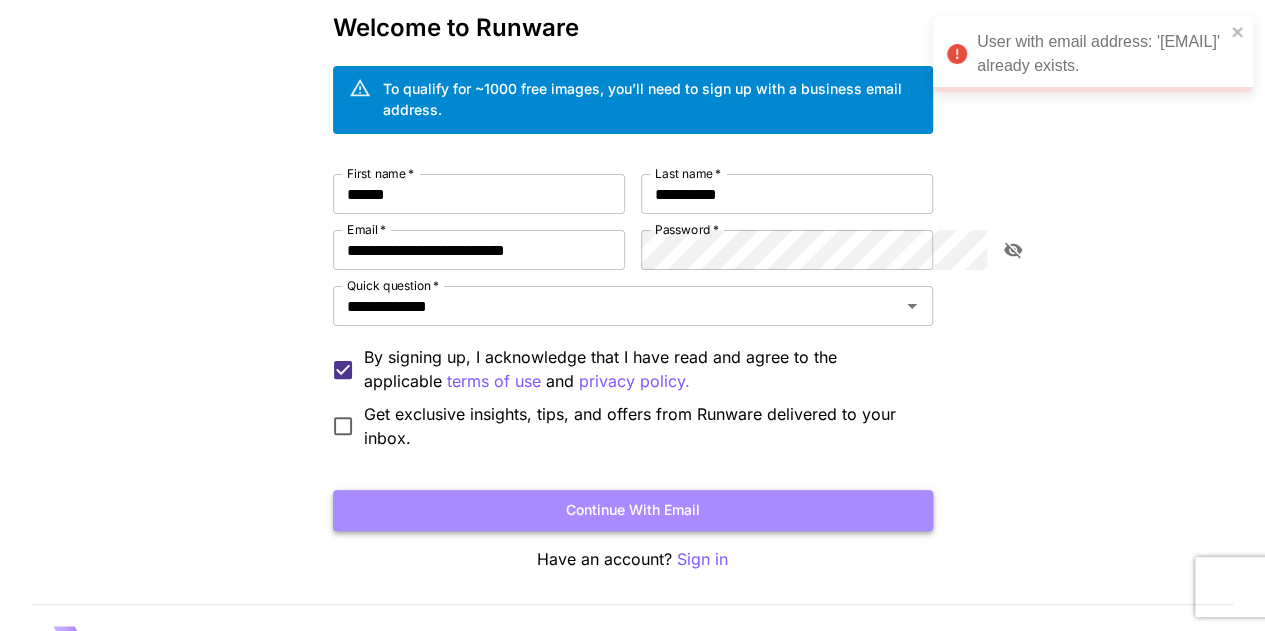 click on "Continue with email" at bounding box center (633, 510) 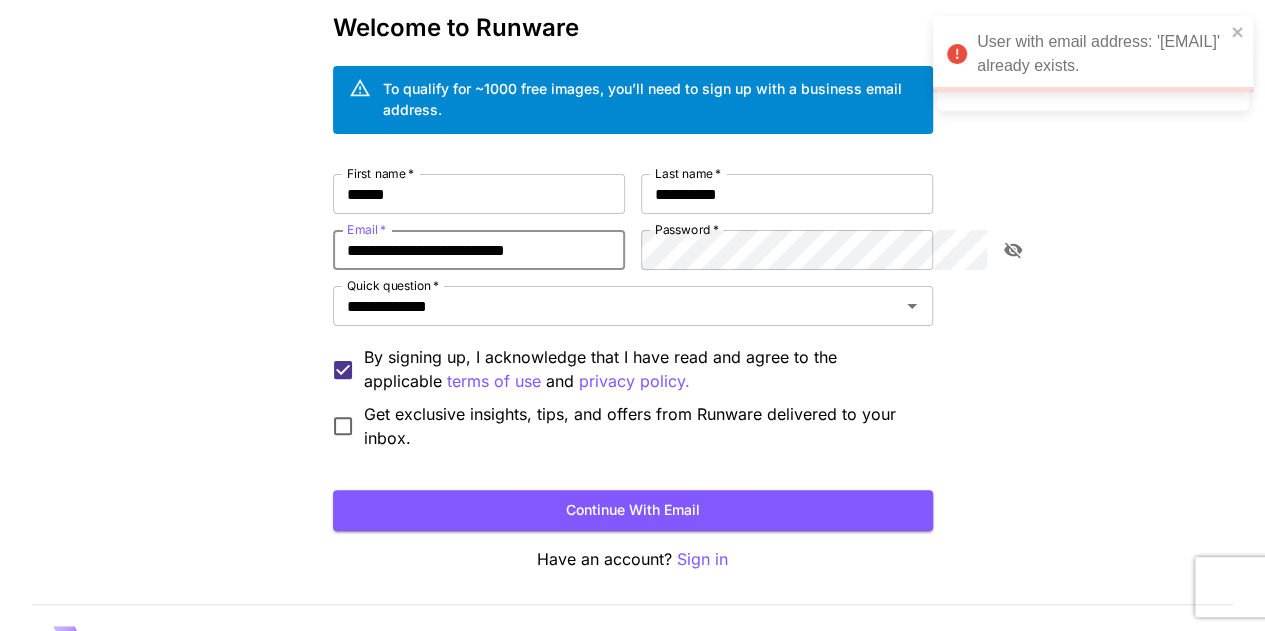 click on "**********" at bounding box center (479, 250) 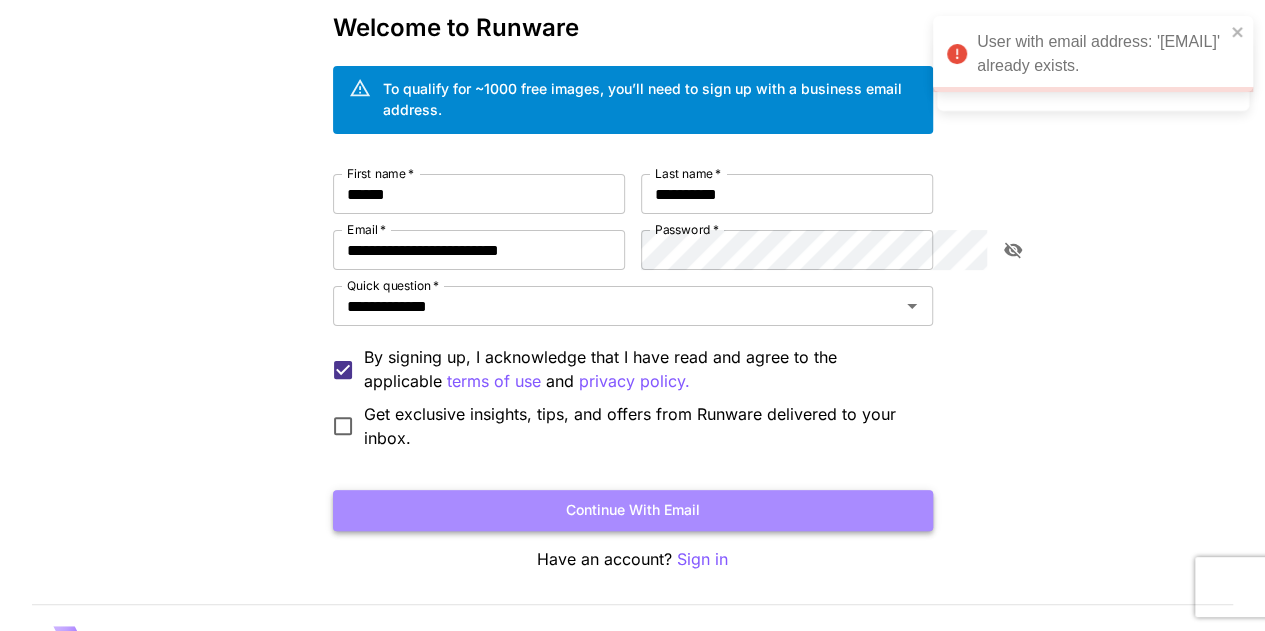 click on "Continue with email" at bounding box center (633, 510) 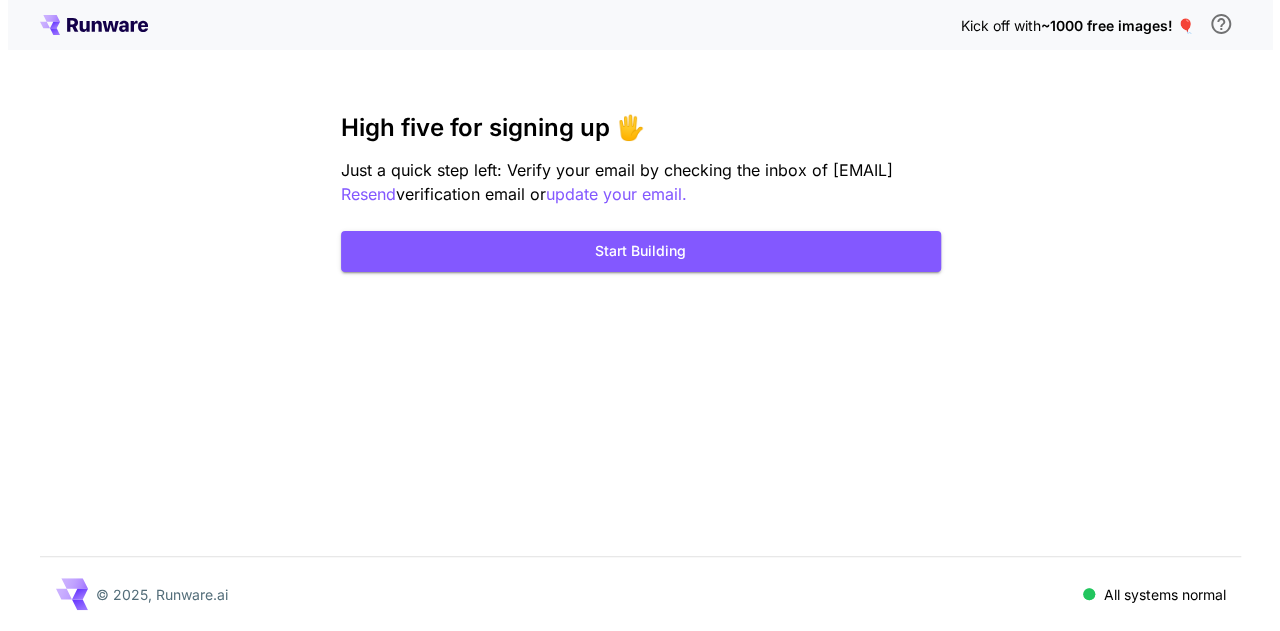 scroll, scrollTop: 0, scrollLeft: 0, axis: both 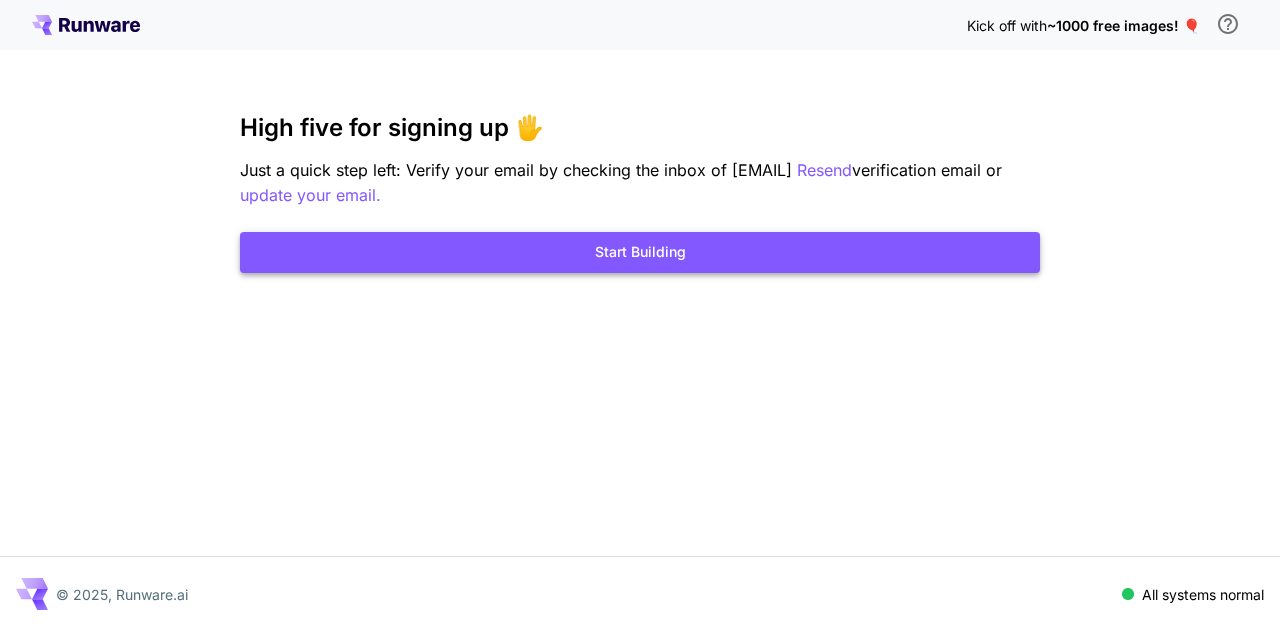 click on "Start Building" at bounding box center [640, 252] 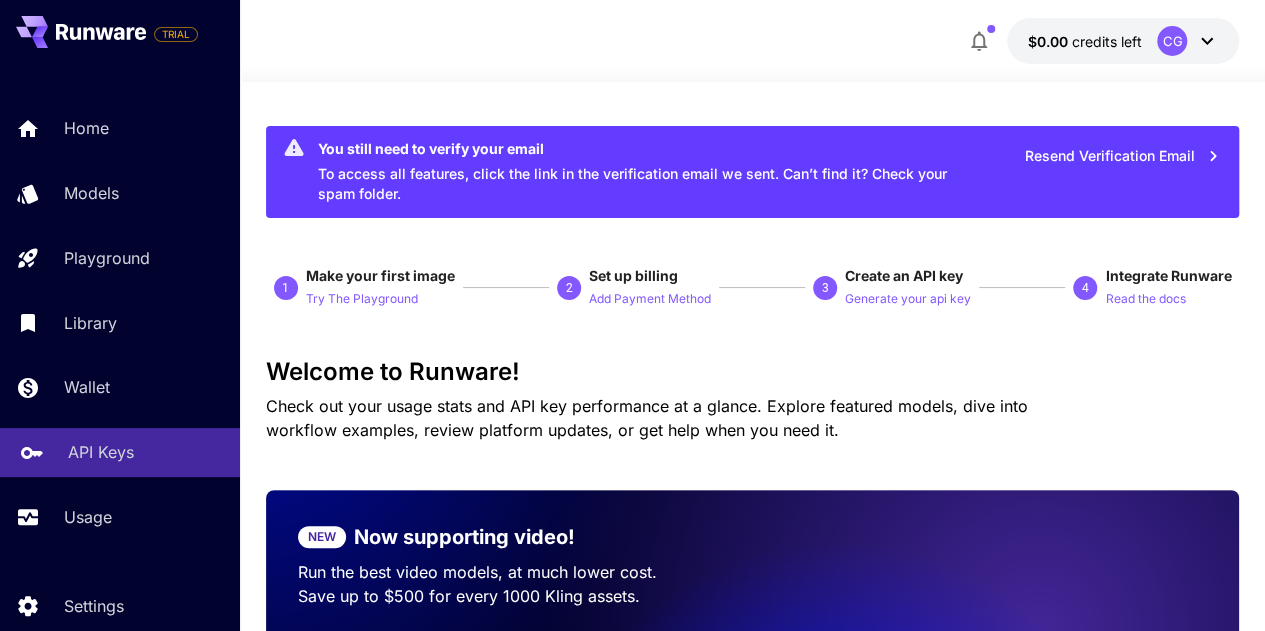 click on "API Keys" at bounding box center [101, 452] 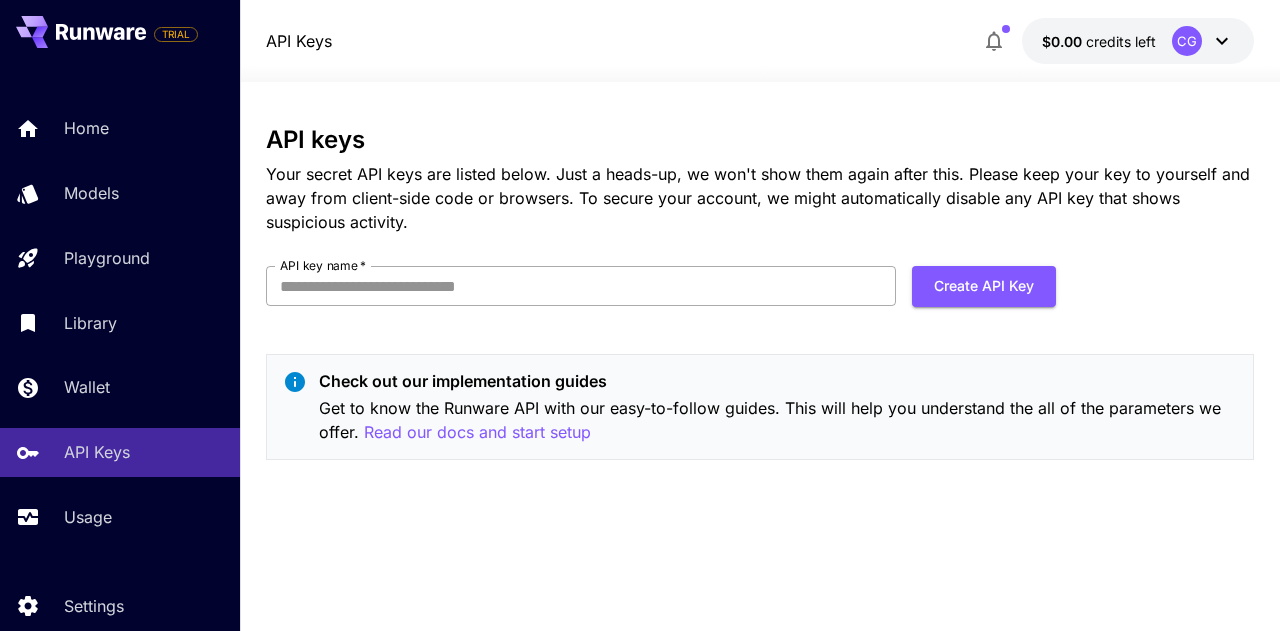 click on "API key name   *" at bounding box center (581, 286) 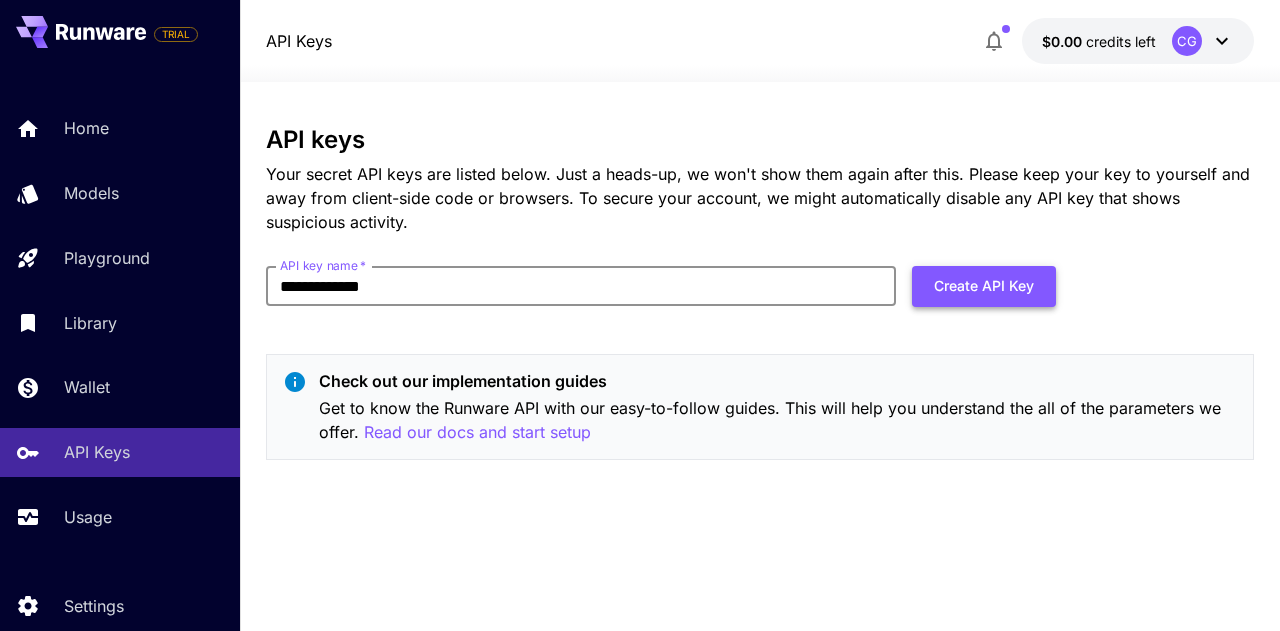 type on "**********" 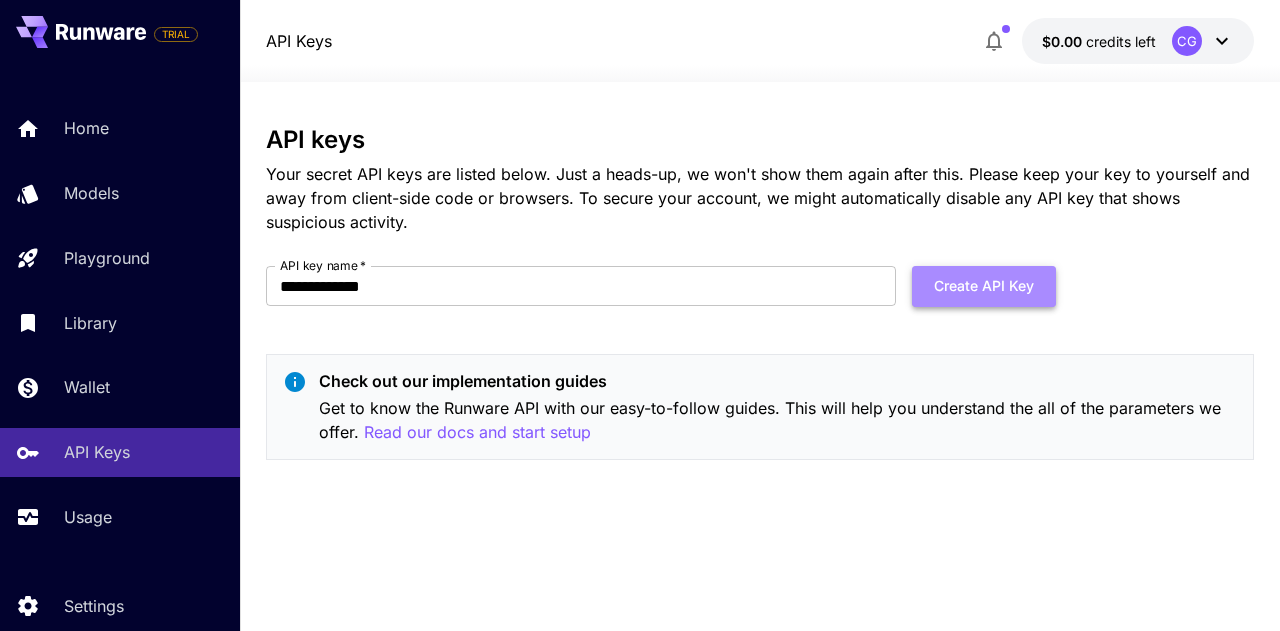 click on "Create API Key" at bounding box center [984, 286] 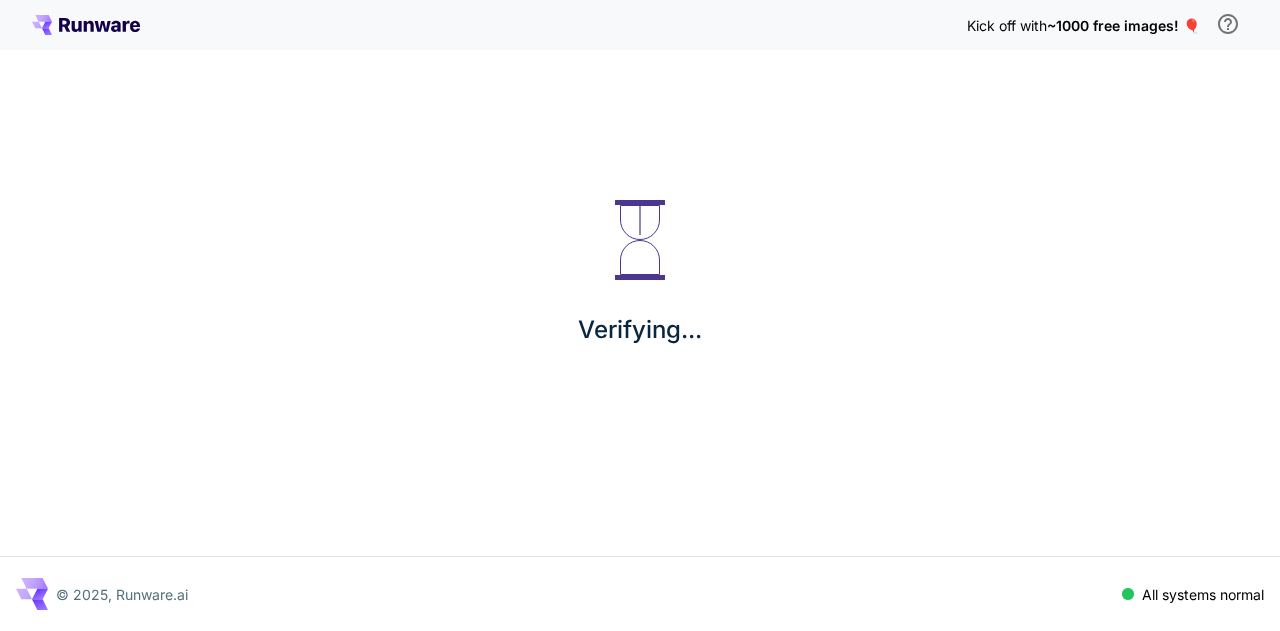 scroll, scrollTop: 0, scrollLeft: 0, axis: both 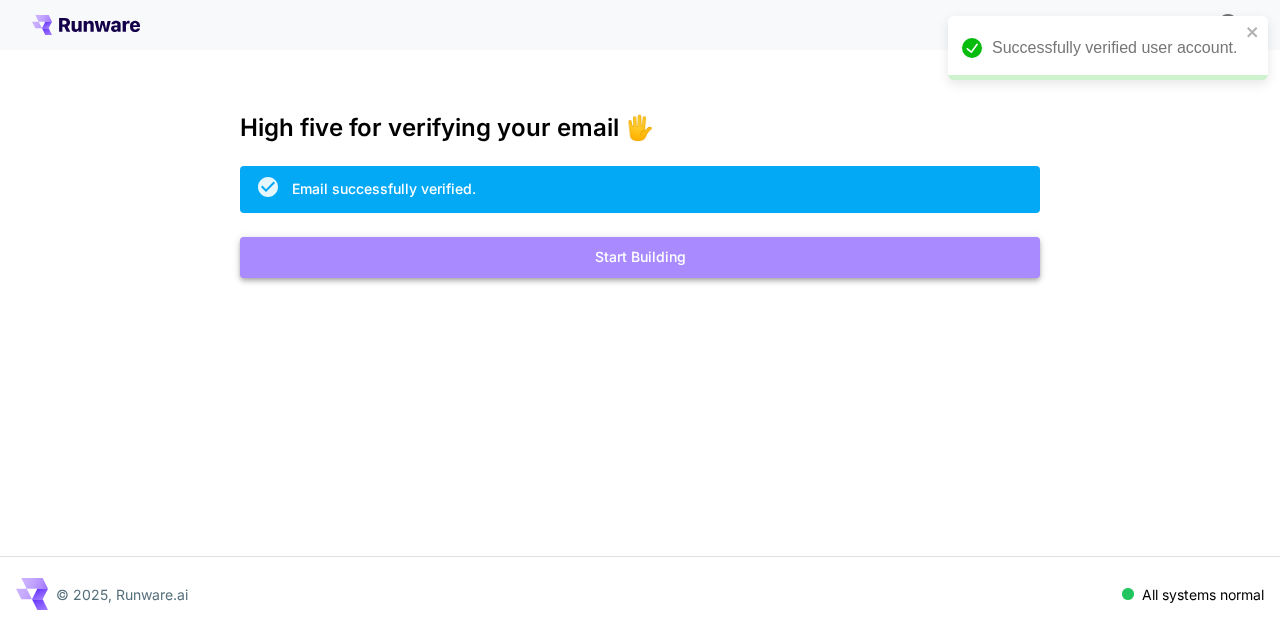 click on "Start Building" at bounding box center (640, 257) 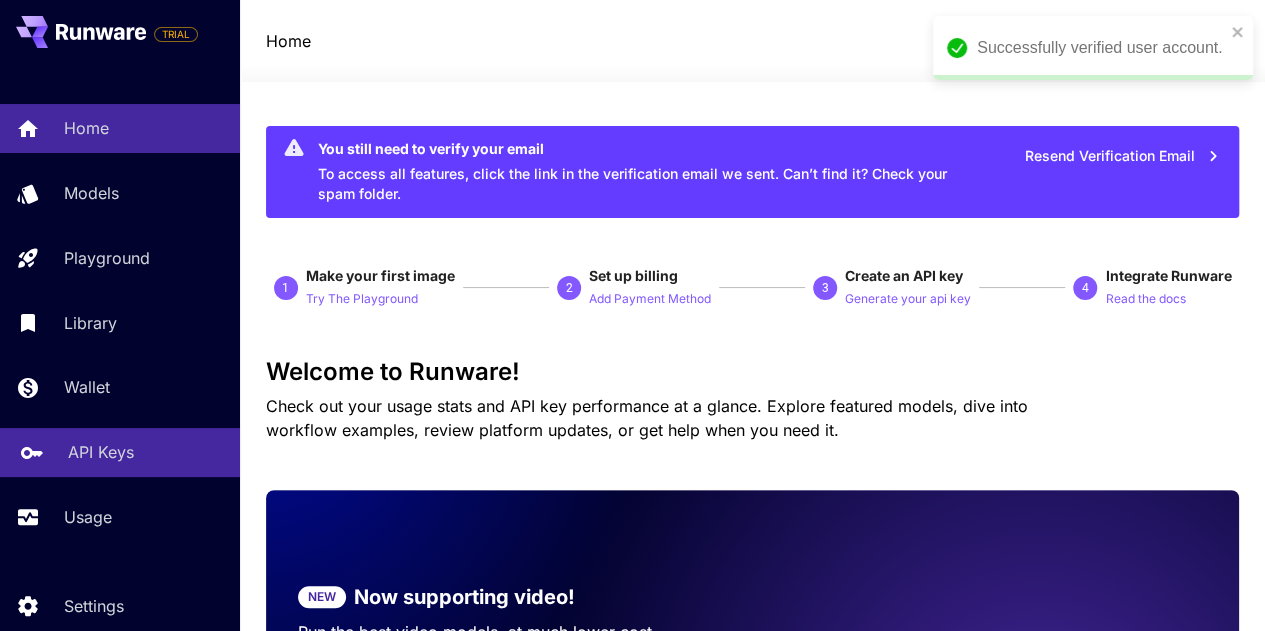 click on "API Keys" at bounding box center [120, 452] 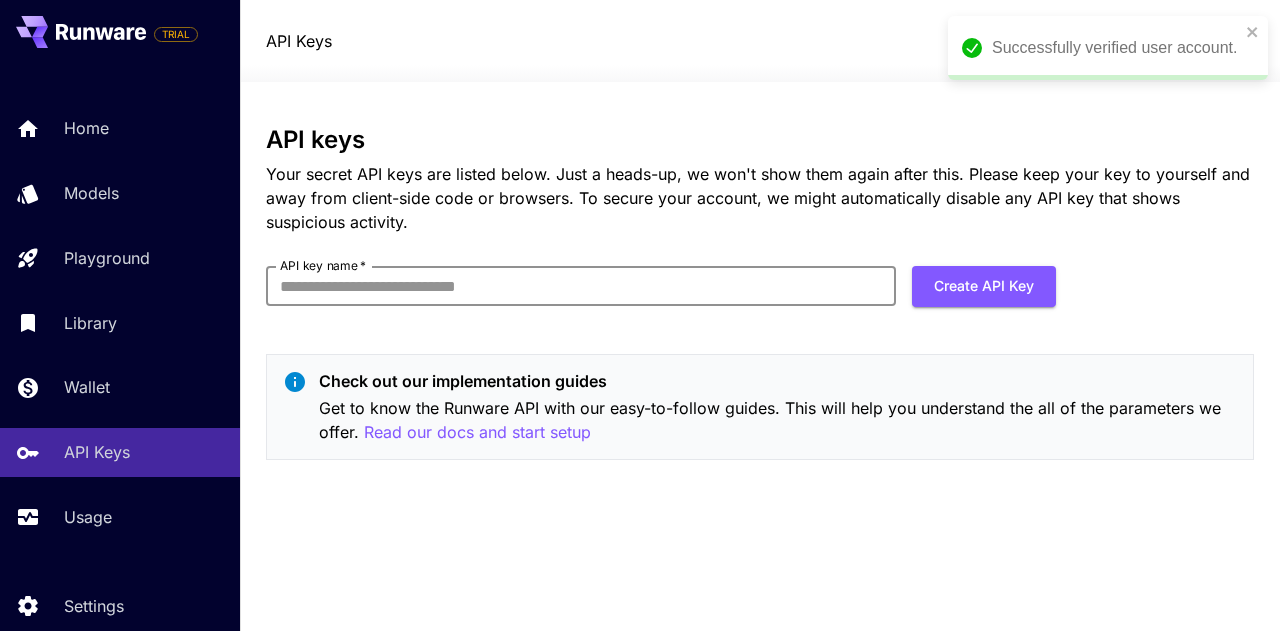 click on "API key name   *" at bounding box center [581, 286] 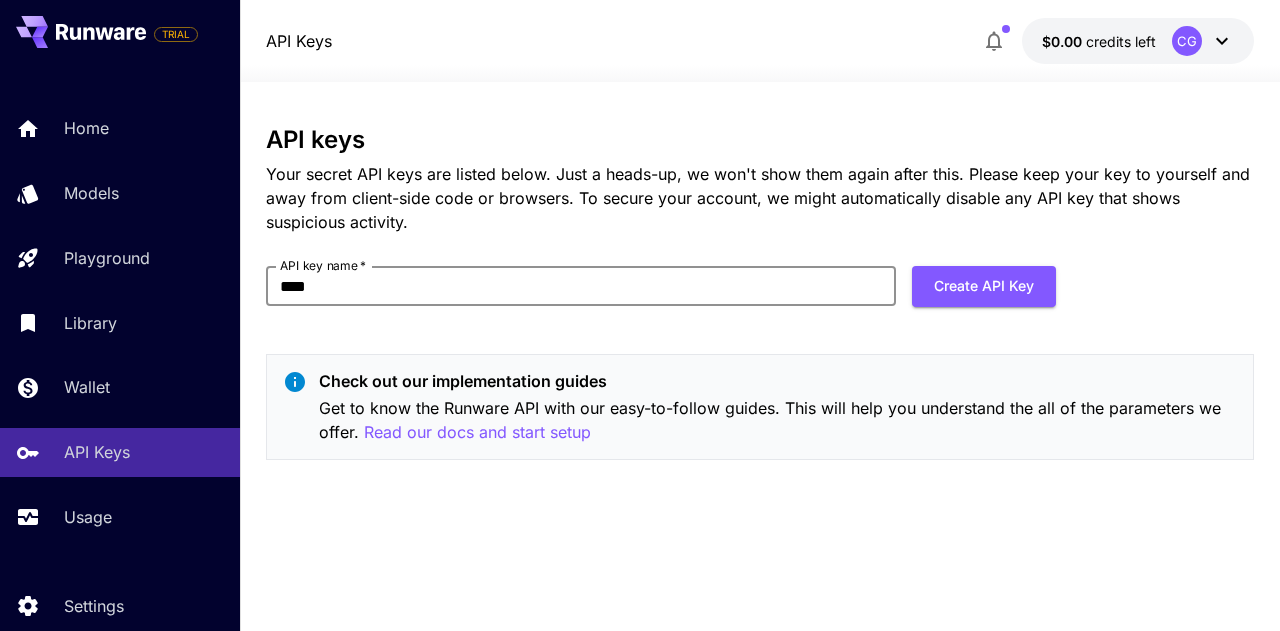 type on "**********" 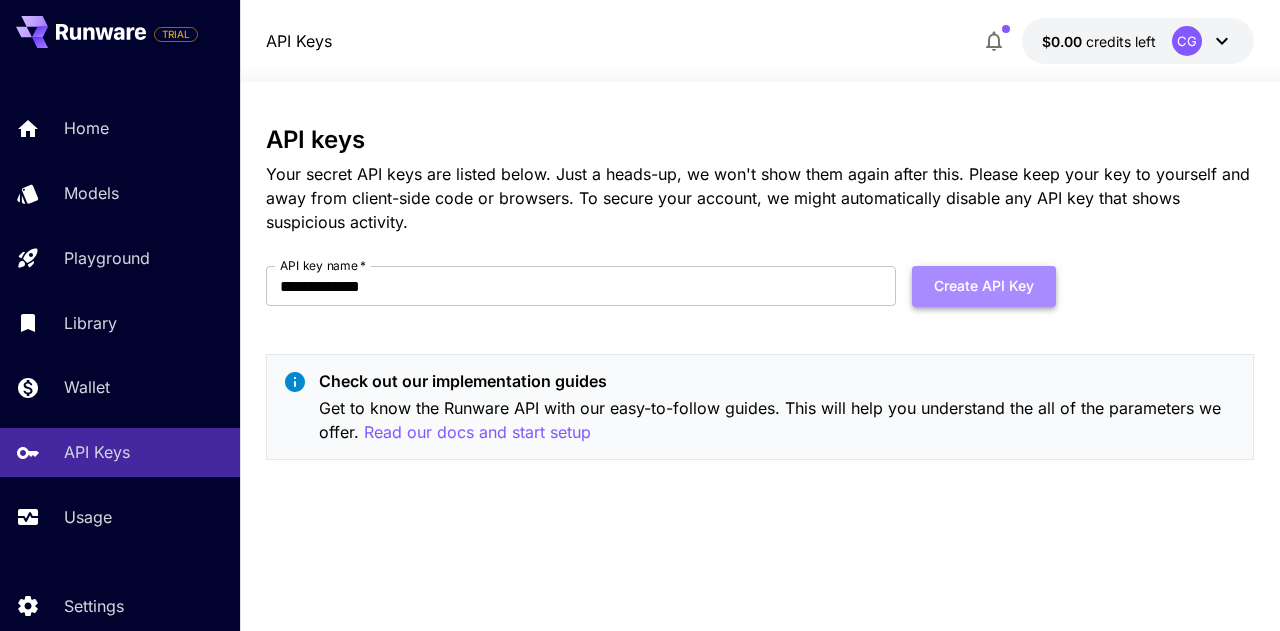 click on "Create API Key" at bounding box center [984, 286] 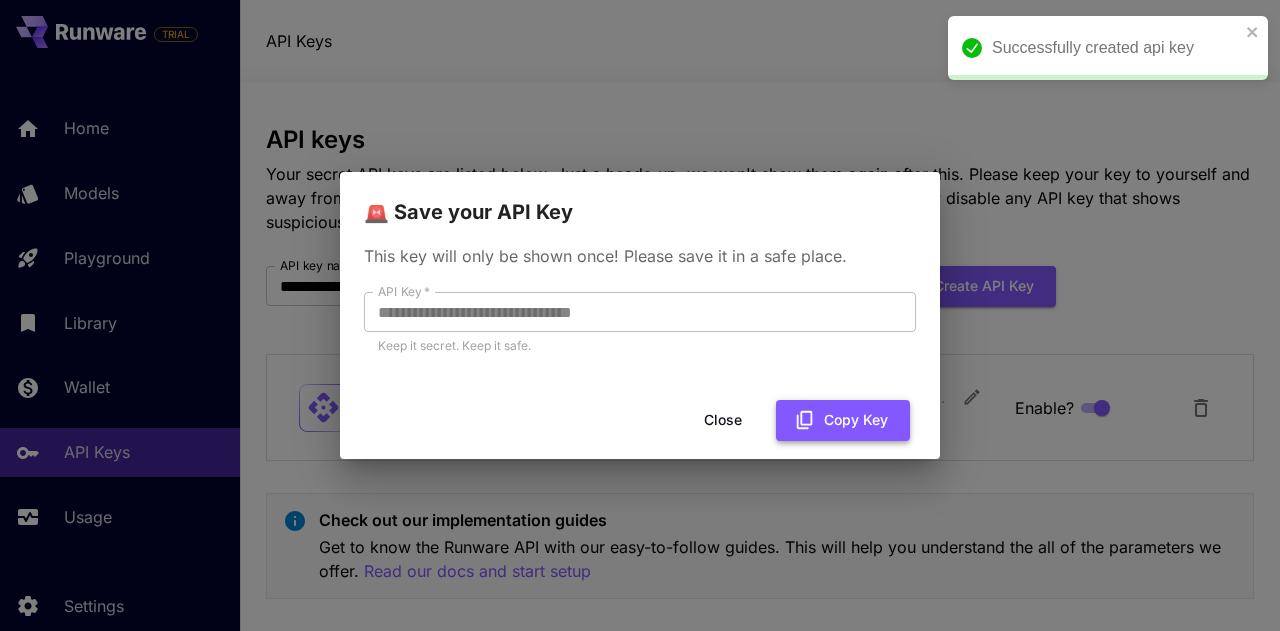click on "Copy Key" at bounding box center [843, 420] 